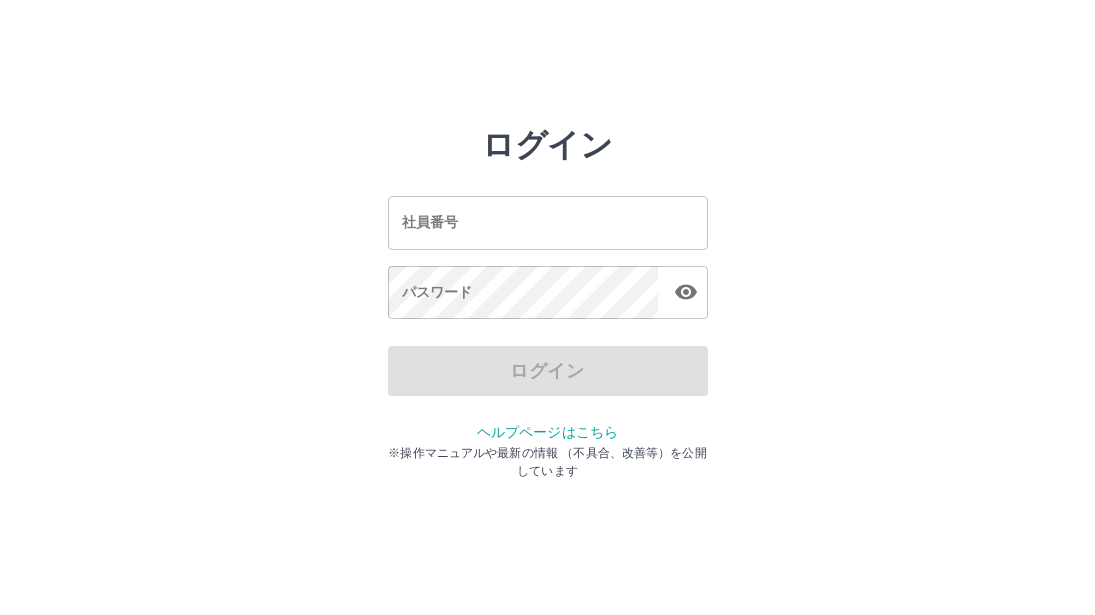 scroll, scrollTop: 0, scrollLeft: 0, axis: both 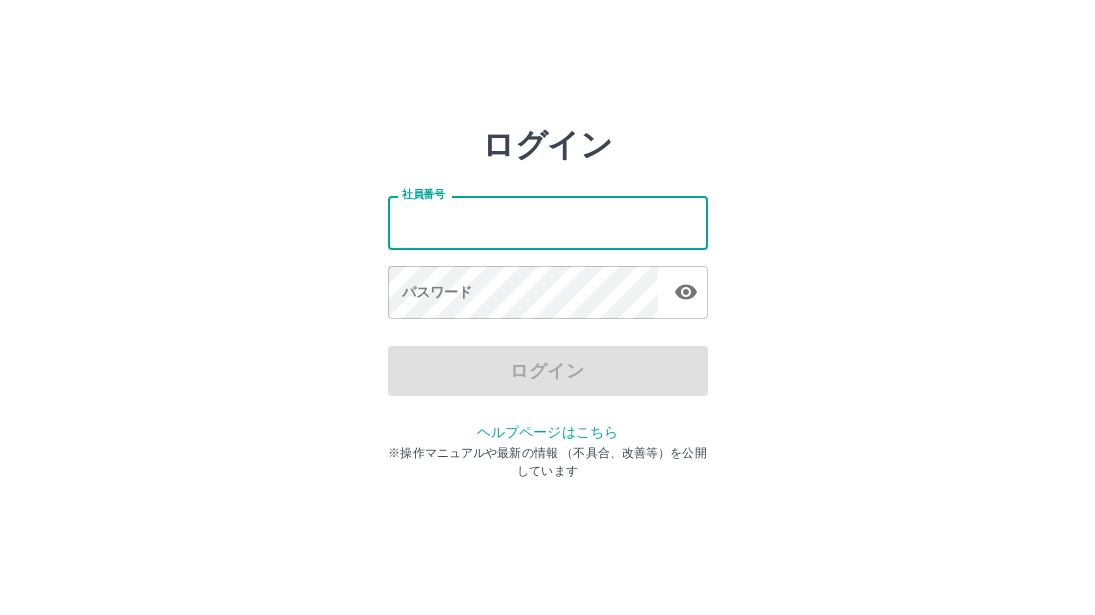 click on "社員番号" at bounding box center [548, 222] 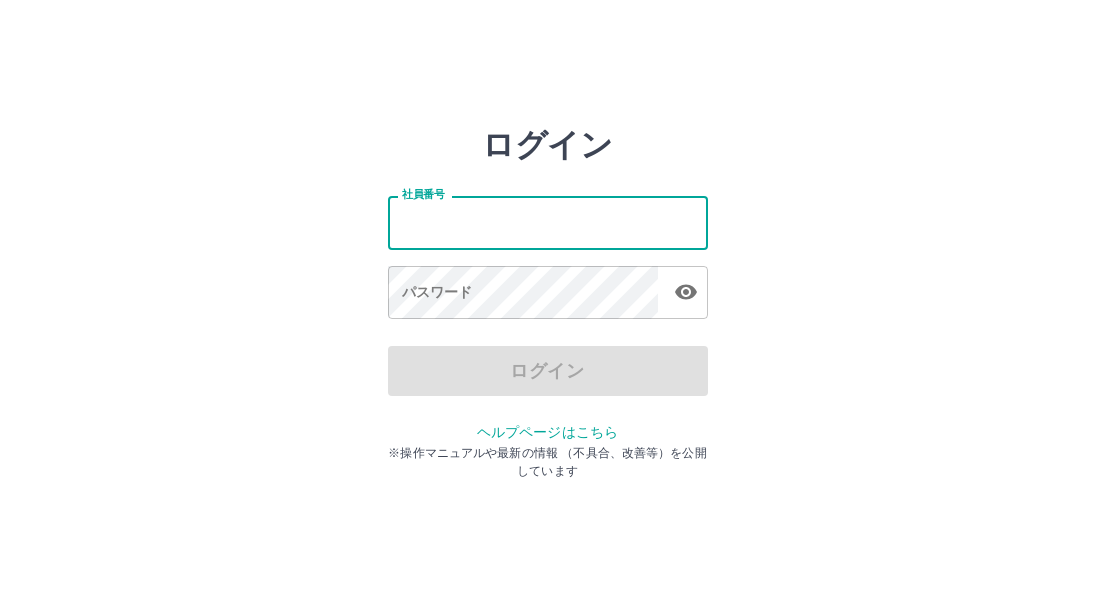 type on "*******" 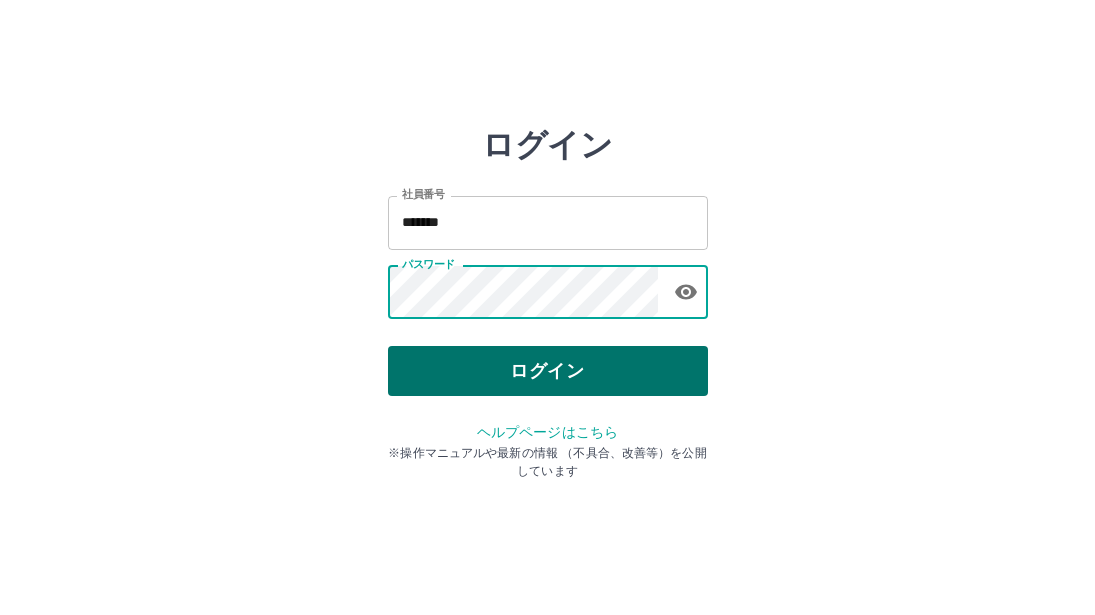 click on "ログイン" at bounding box center [548, 371] 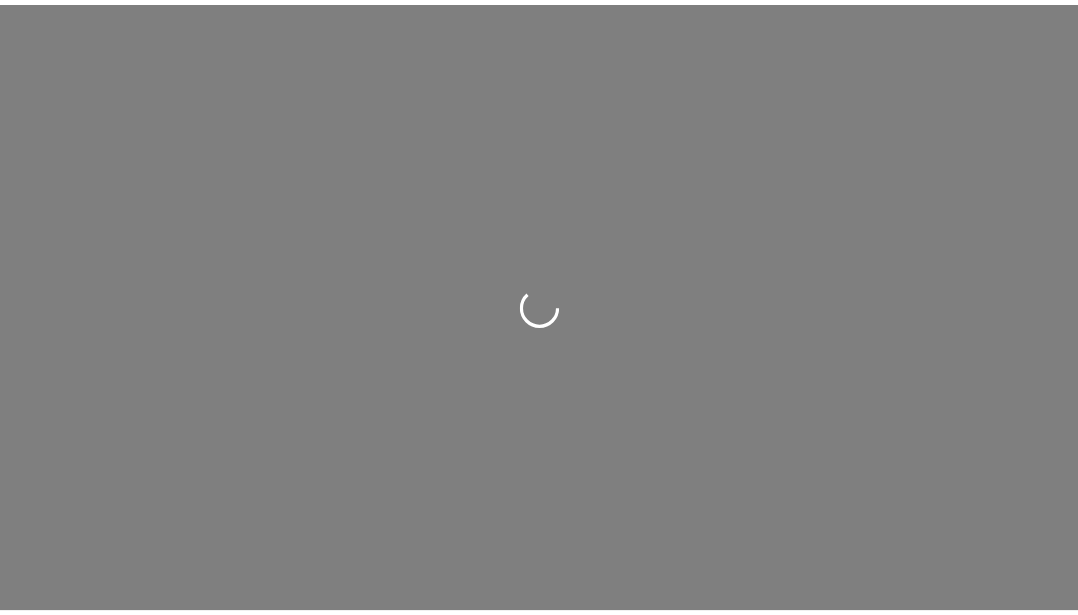 scroll, scrollTop: 0, scrollLeft: 0, axis: both 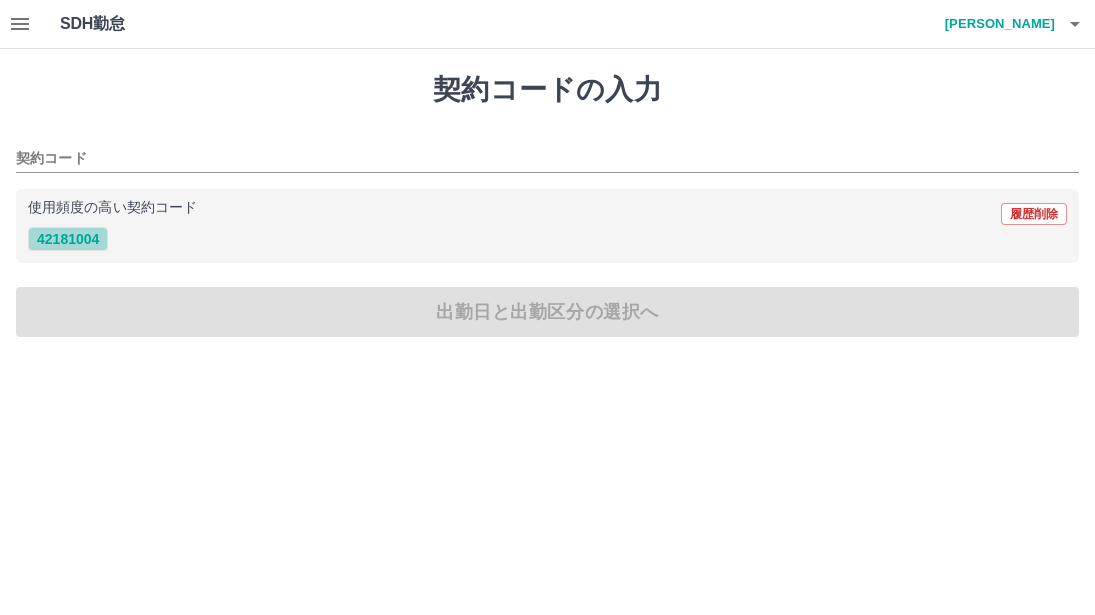 click on "42181004" at bounding box center (68, 239) 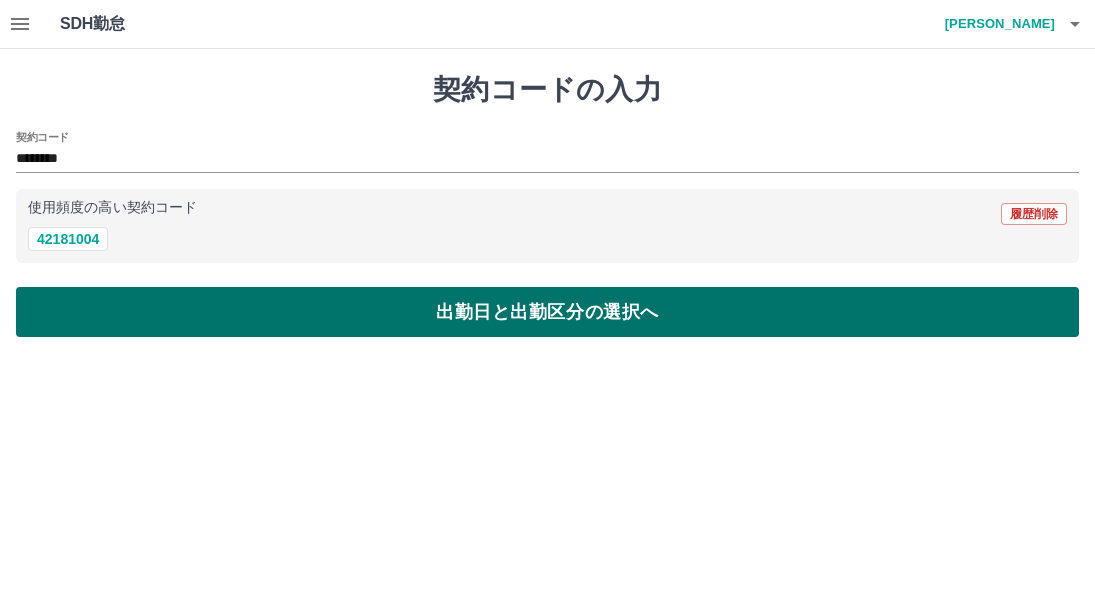 click on "出勤日と出勤区分の選択へ" at bounding box center [547, 312] 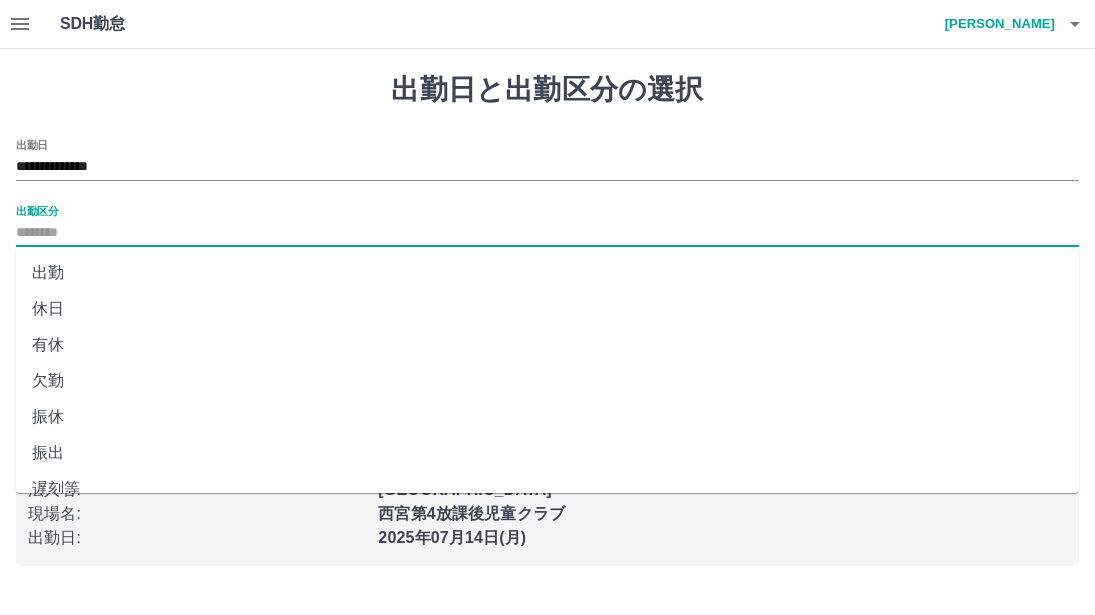 click on "出勤区分" at bounding box center (547, 233) 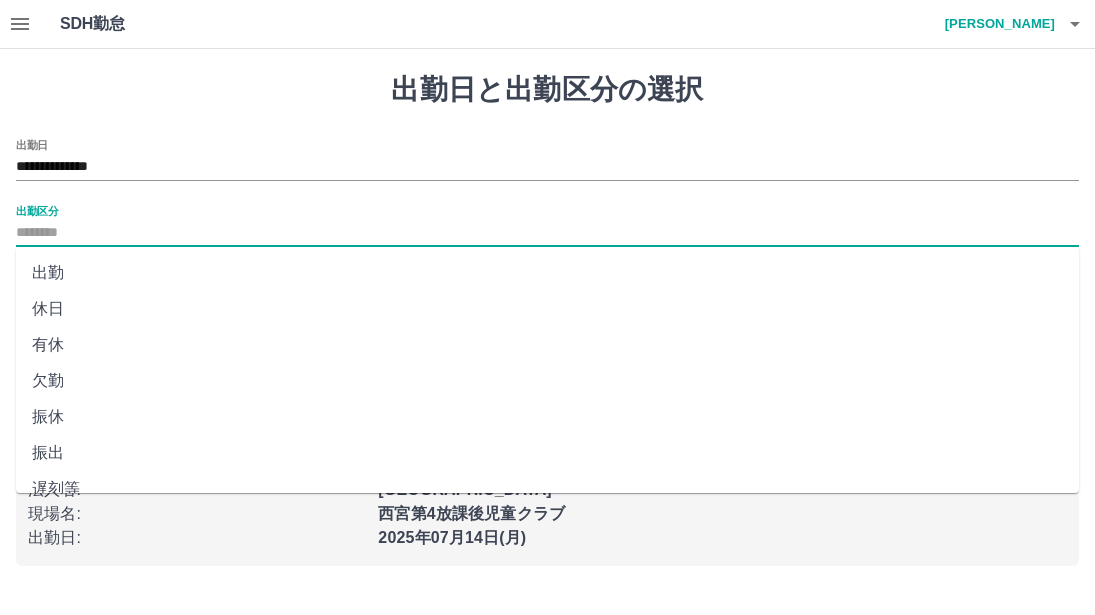 click on "出勤" at bounding box center [547, 273] 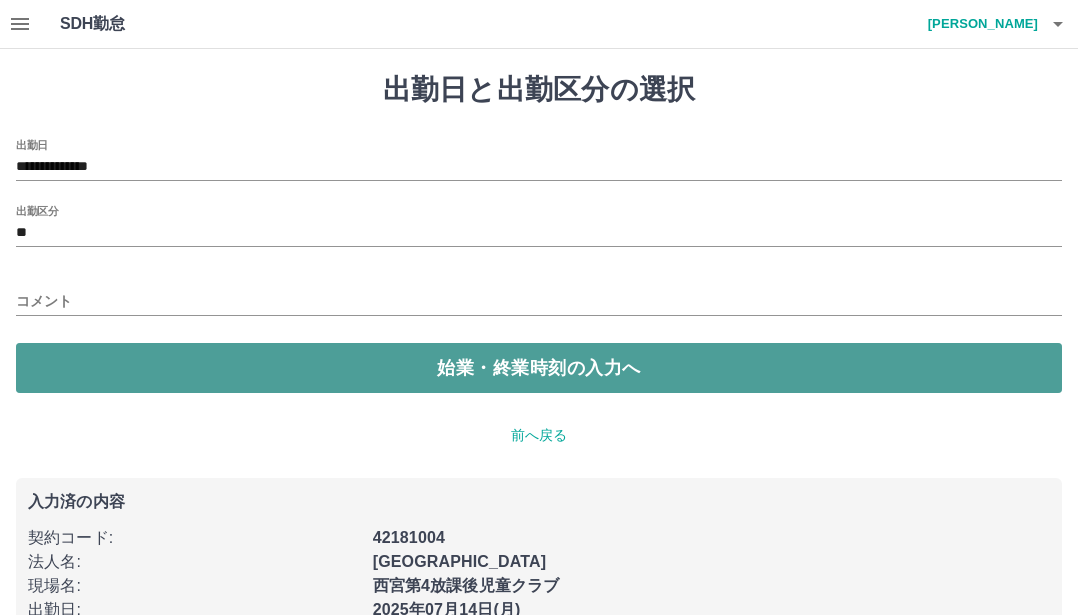 click on "始業・終業時刻の入力へ" at bounding box center [539, 368] 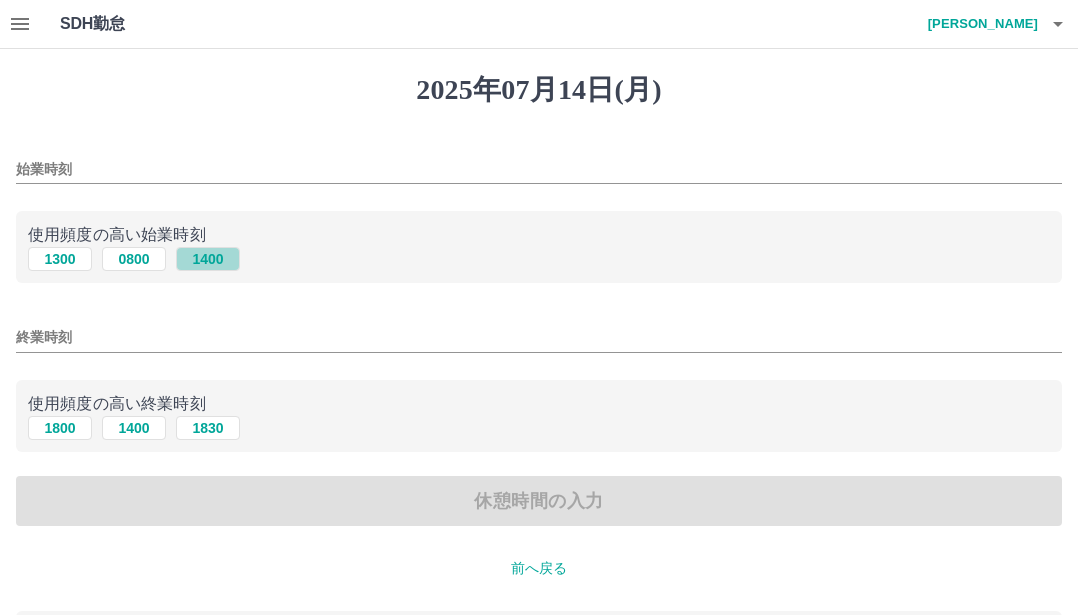 click on "1400" at bounding box center (208, 259) 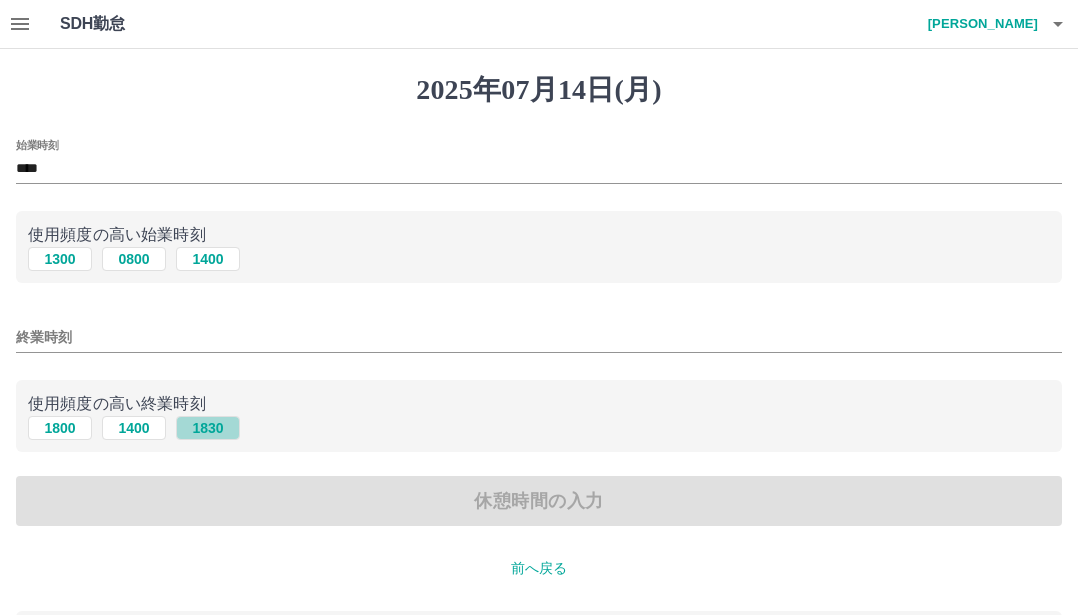 click on "1830" at bounding box center (208, 428) 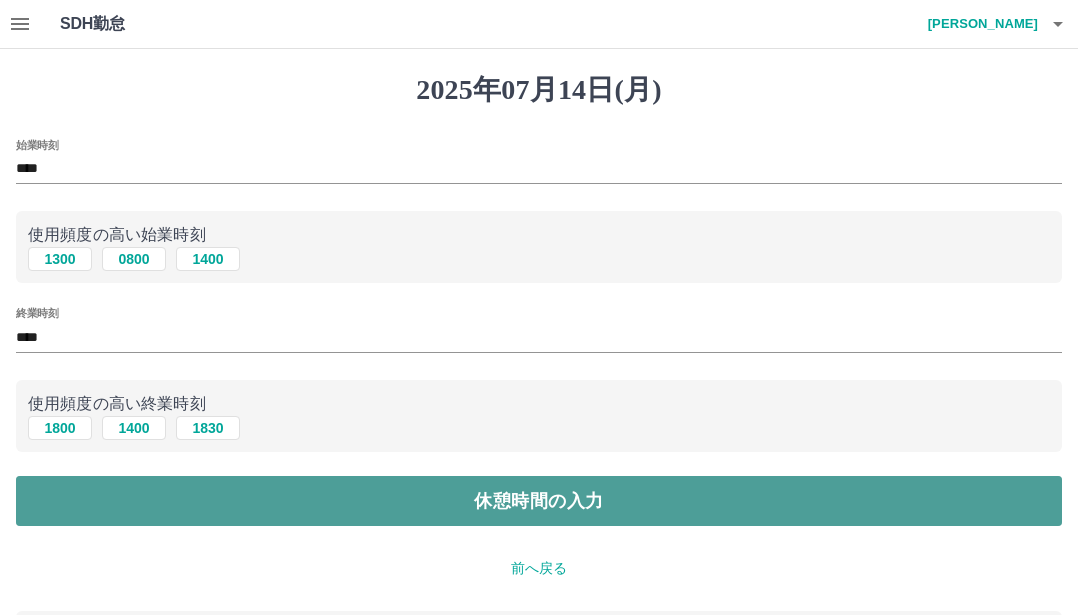 click on "休憩時間の入力" at bounding box center (539, 501) 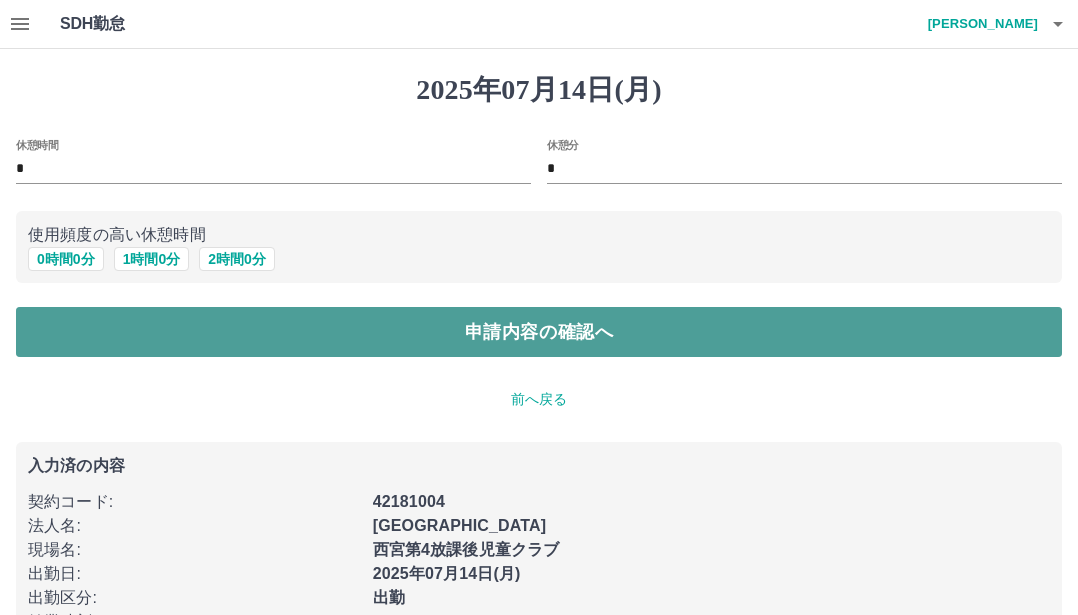 click on "申請内容の確認へ" at bounding box center (539, 332) 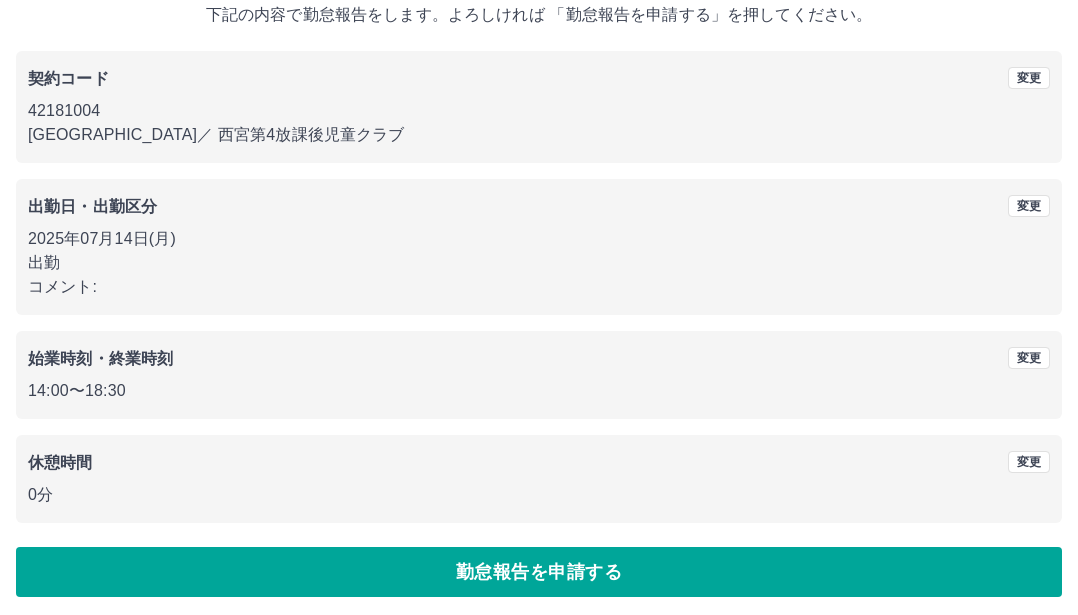 scroll, scrollTop: 134, scrollLeft: 0, axis: vertical 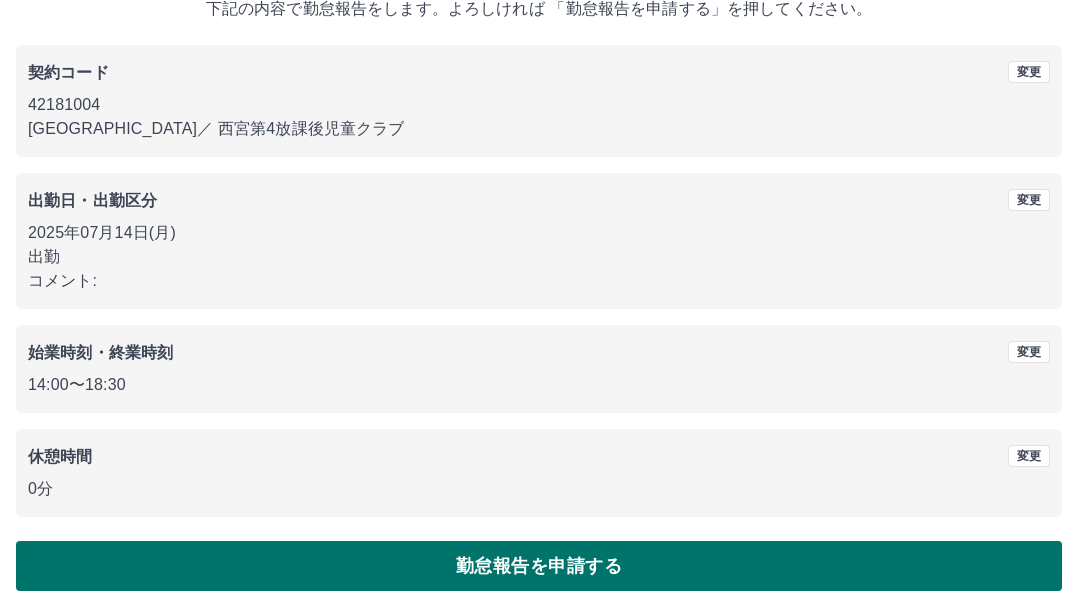click on "勤怠報告を申請する" at bounding box center (539, 566) 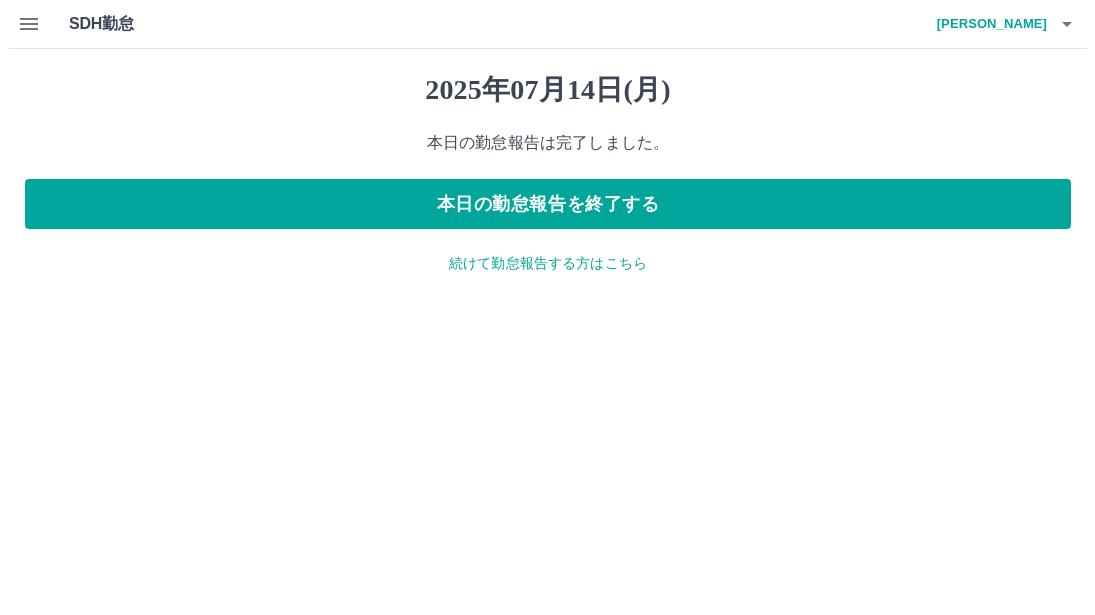 scroll, scrollTop: 0, scrollLeft: 0, axis: both 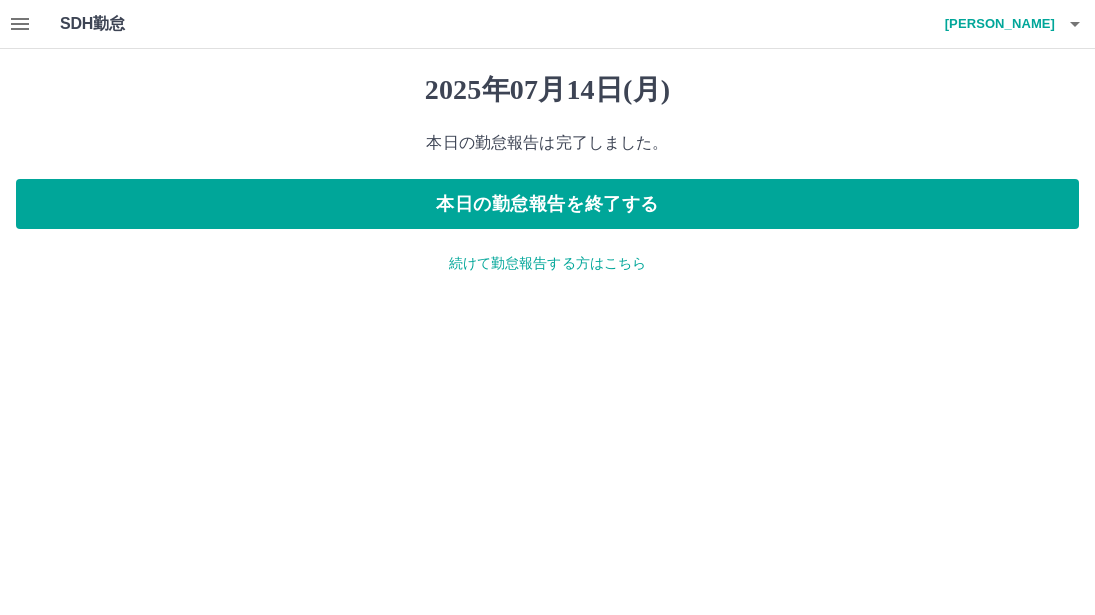 click on "続けて勤怠報告する方はこちら" at bounding box center (547, 263) 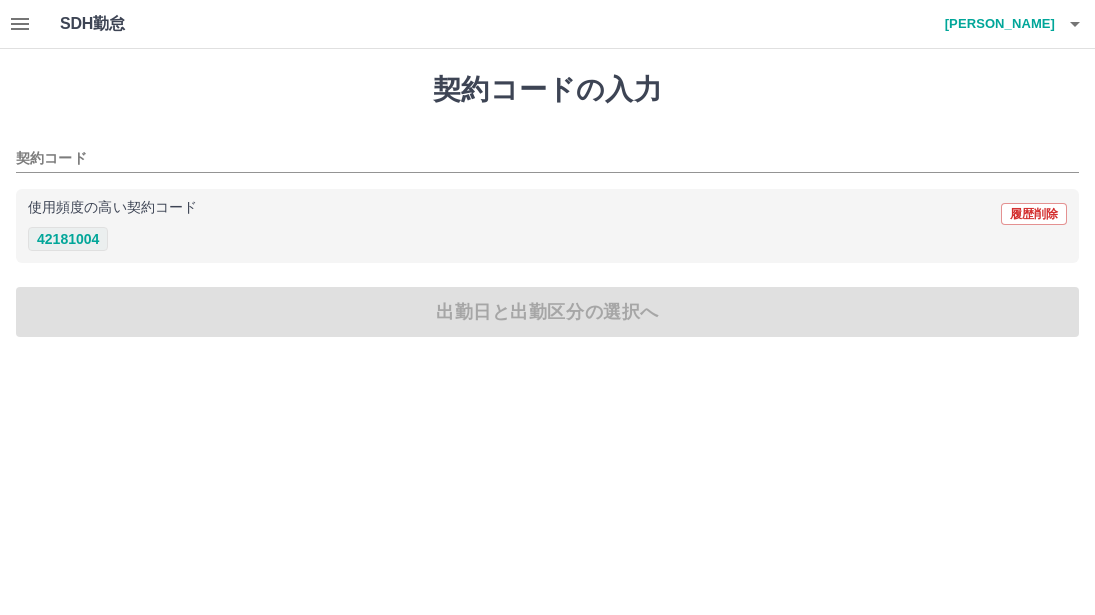 click on "42181004" at bounding box center [68, 239] 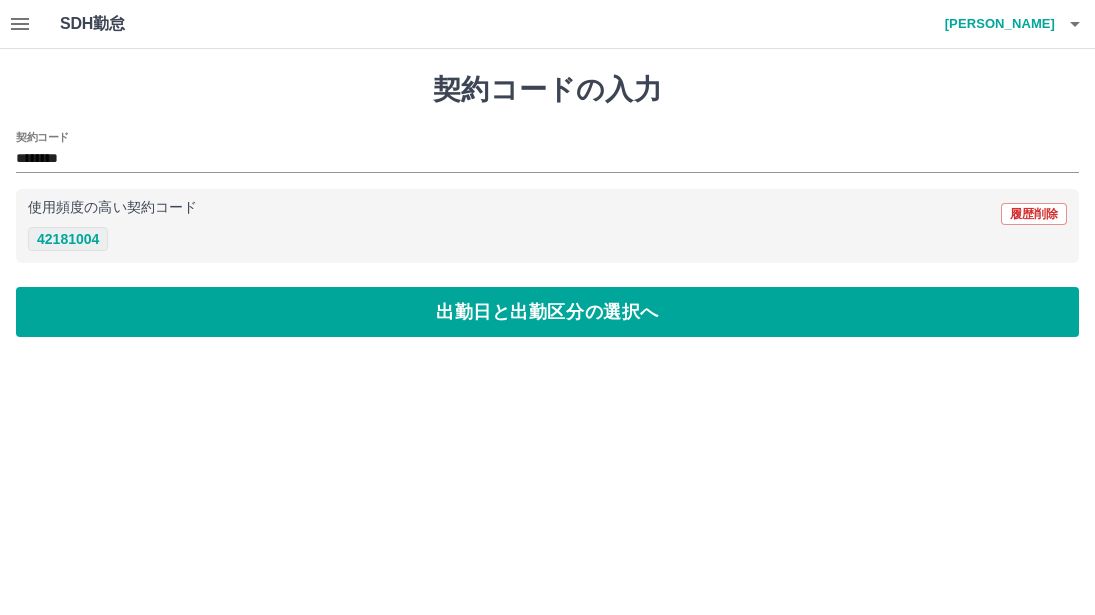 type on "********" 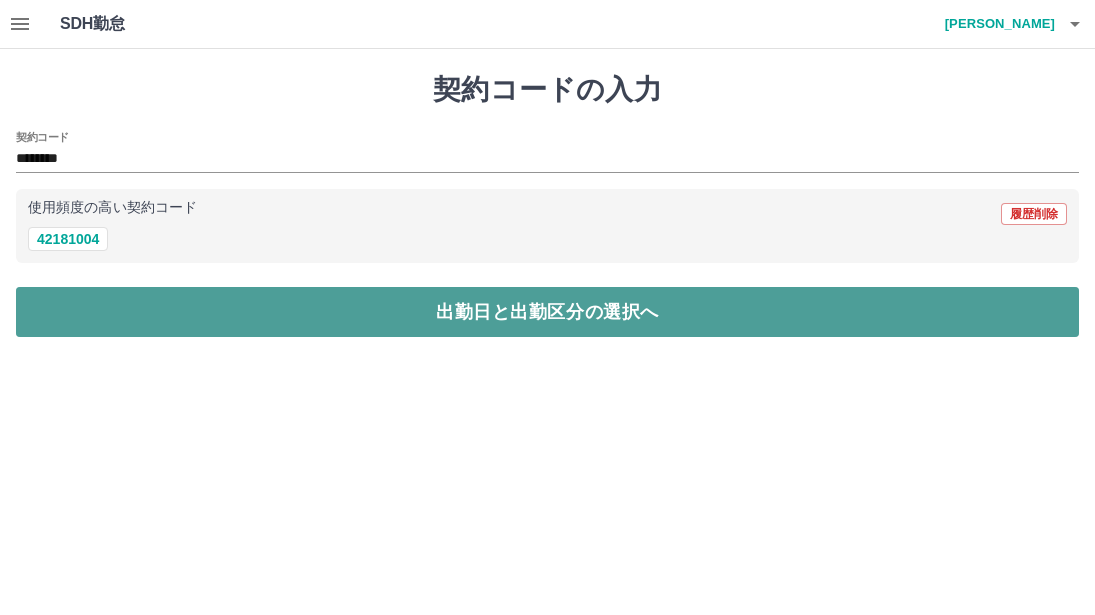 click on "出勤日と出勤区分の選択へ" at bounding box center (547, 312) 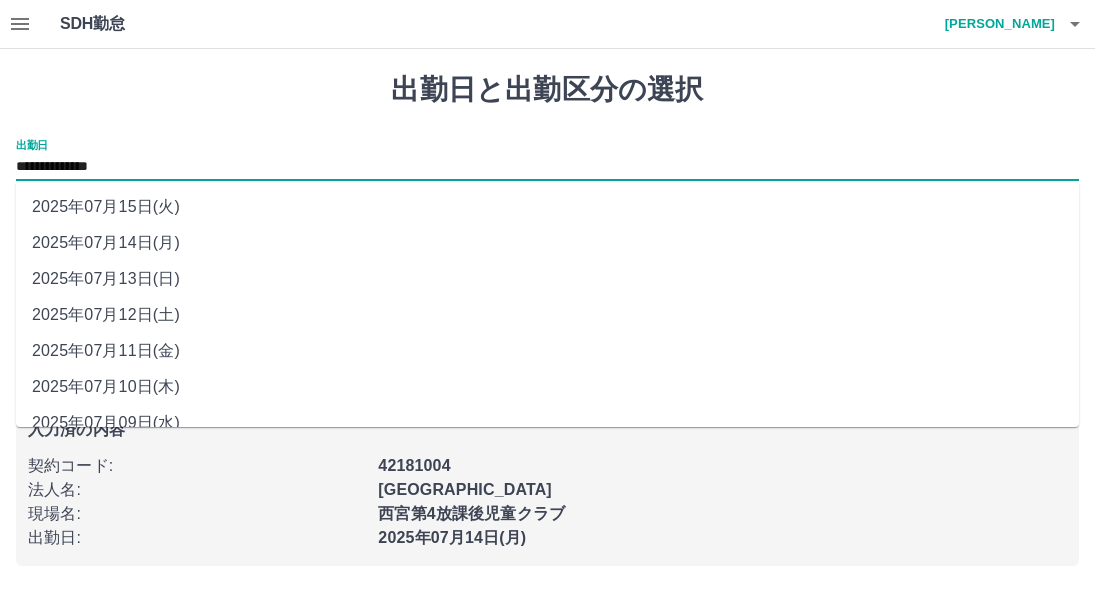 click on "**********" at bounding box center [547, 167] 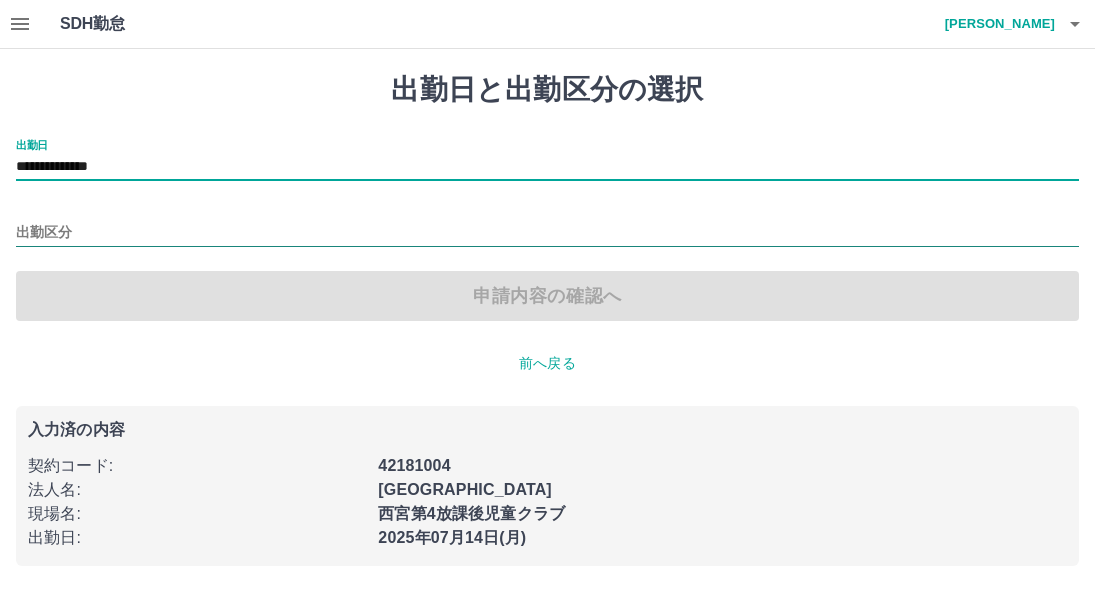 click on "出勤区分" at bounding box center (547, 233) 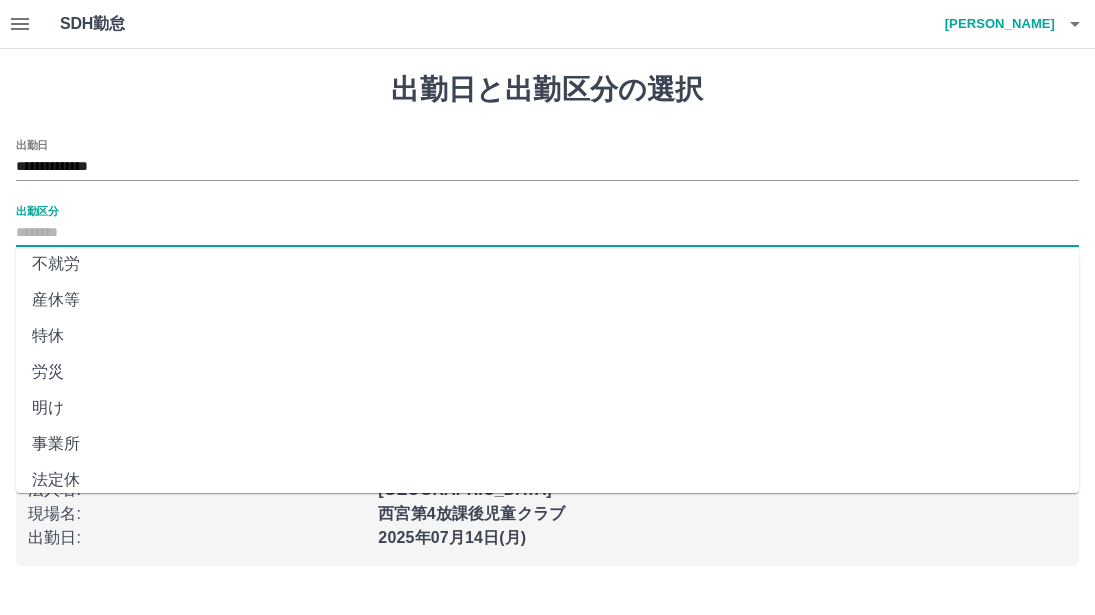 scroll, scrollTop: 400, scrollLeft: 0, axis: vertical 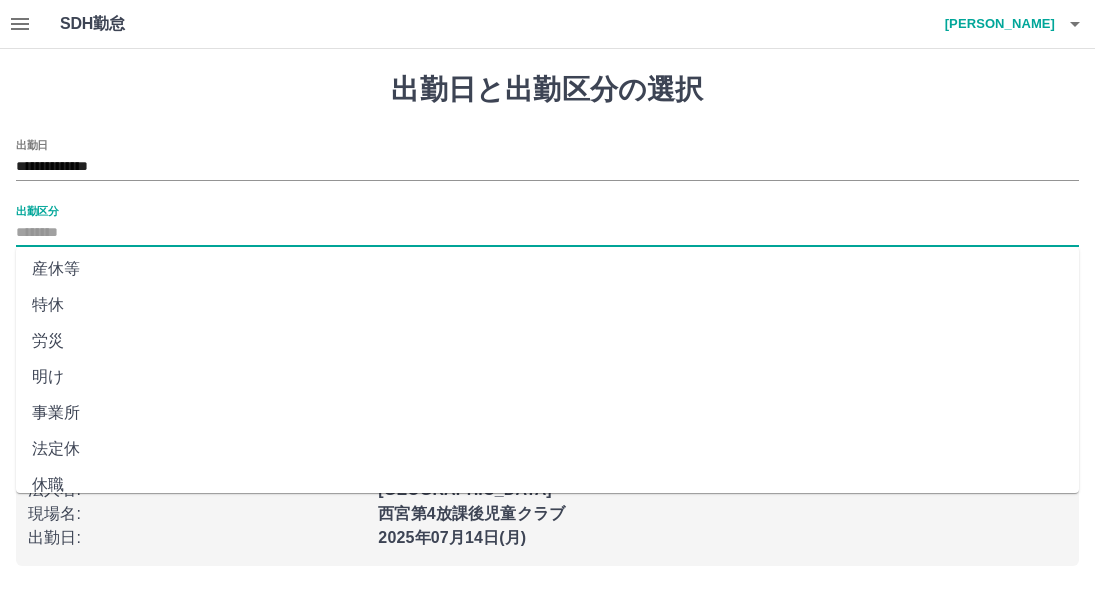 click on "法定休" at bounding box center (547, 449) 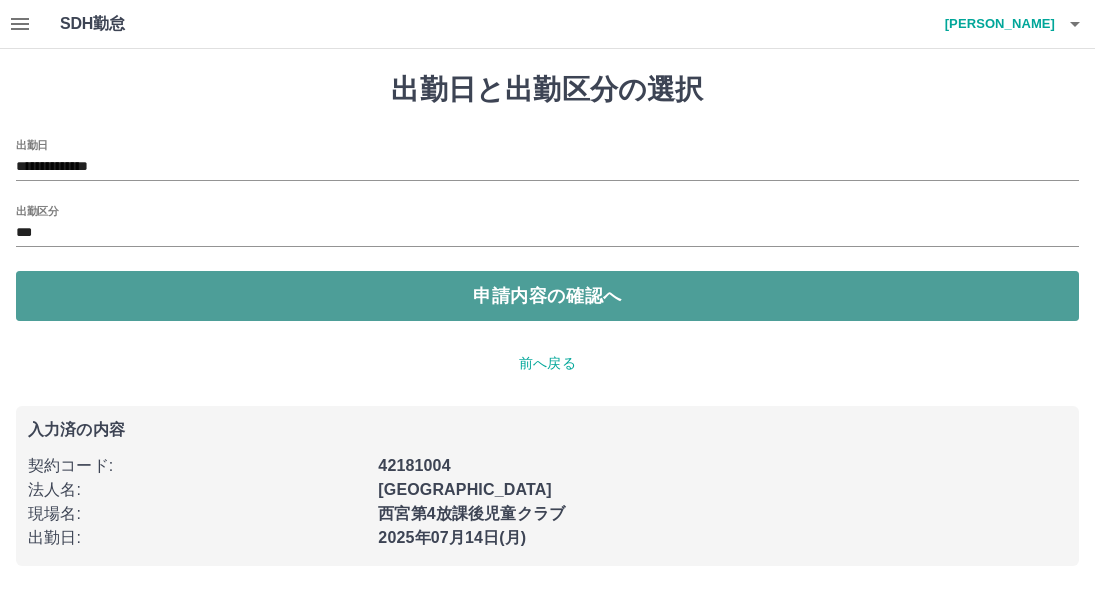 click on "申請内容の確認へ" at bounding box center (547, 296) 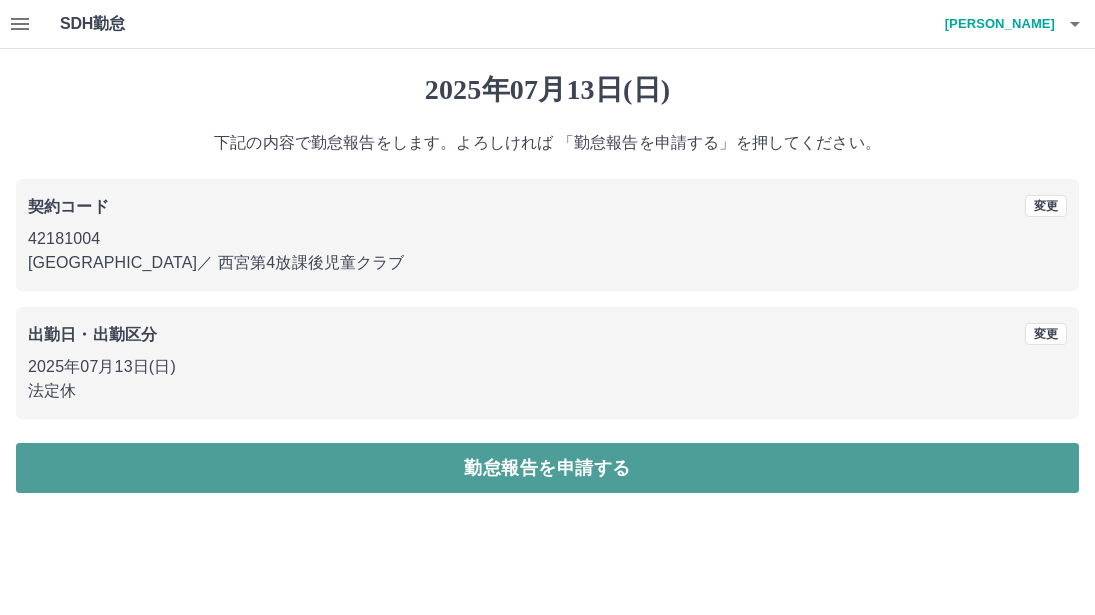 click on "勤怠報告を申請する" at bounding box center [547, 468] 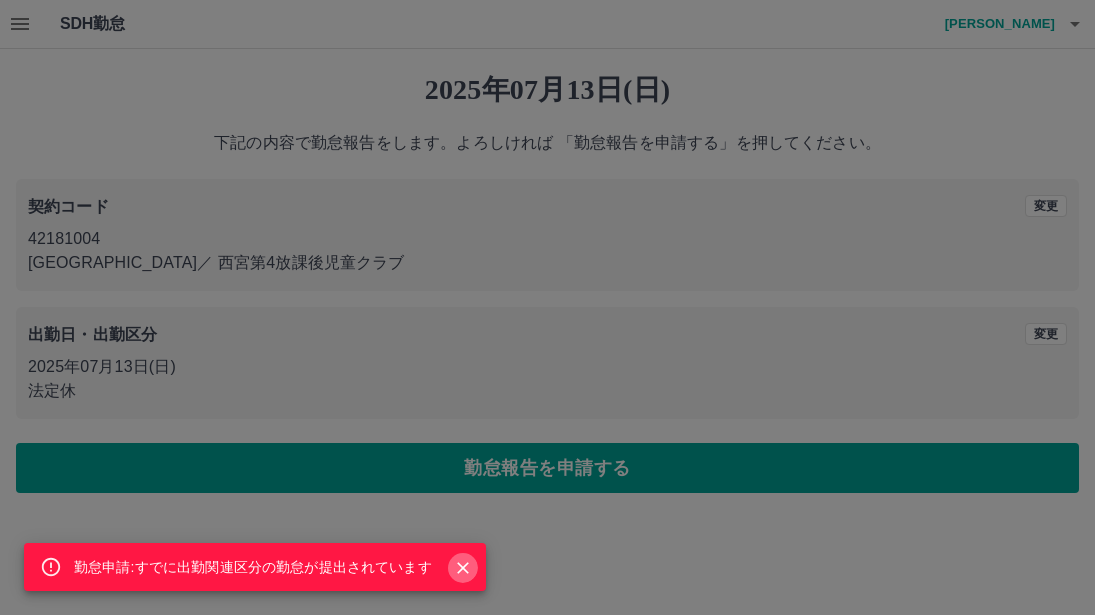 click 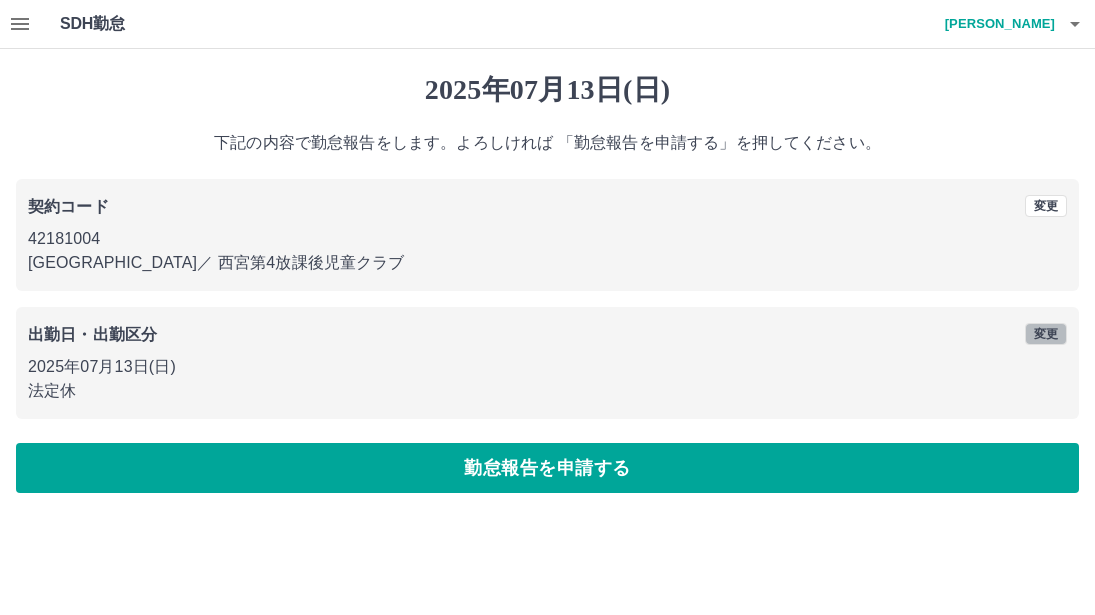 click on "変更" at bounding box center [1046, 334] 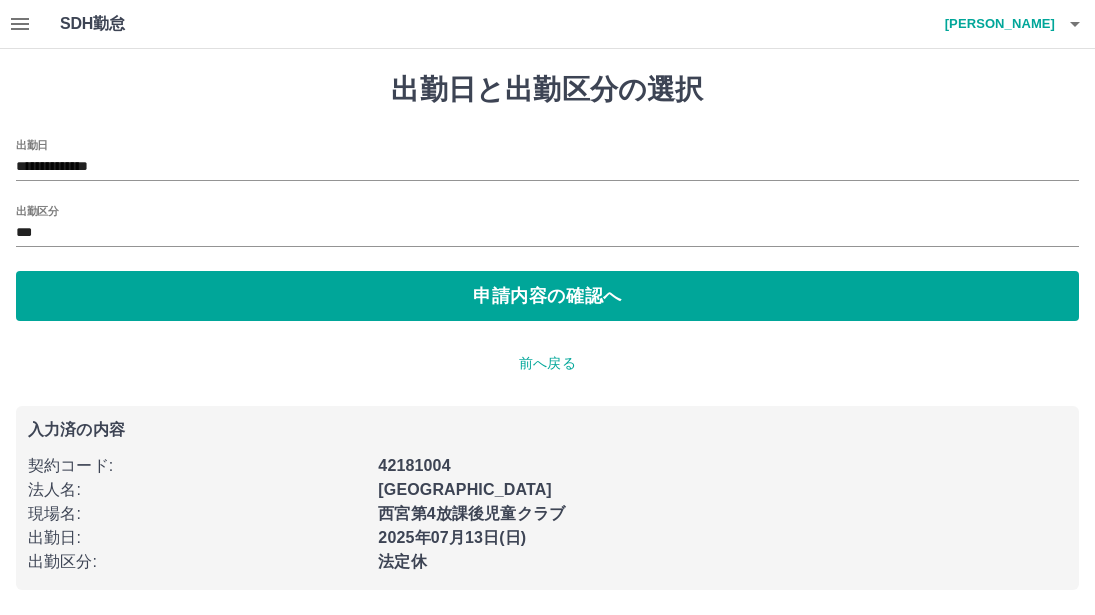 click on "**********" at bounding box center [547, 160] 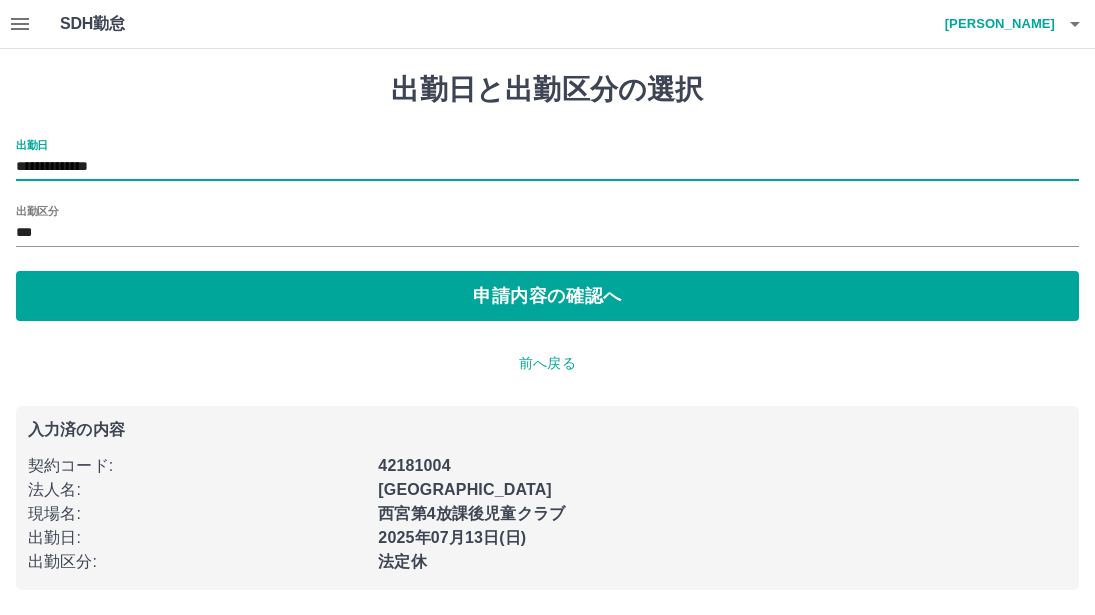 click on "**********" at bounding box center (547, 167) 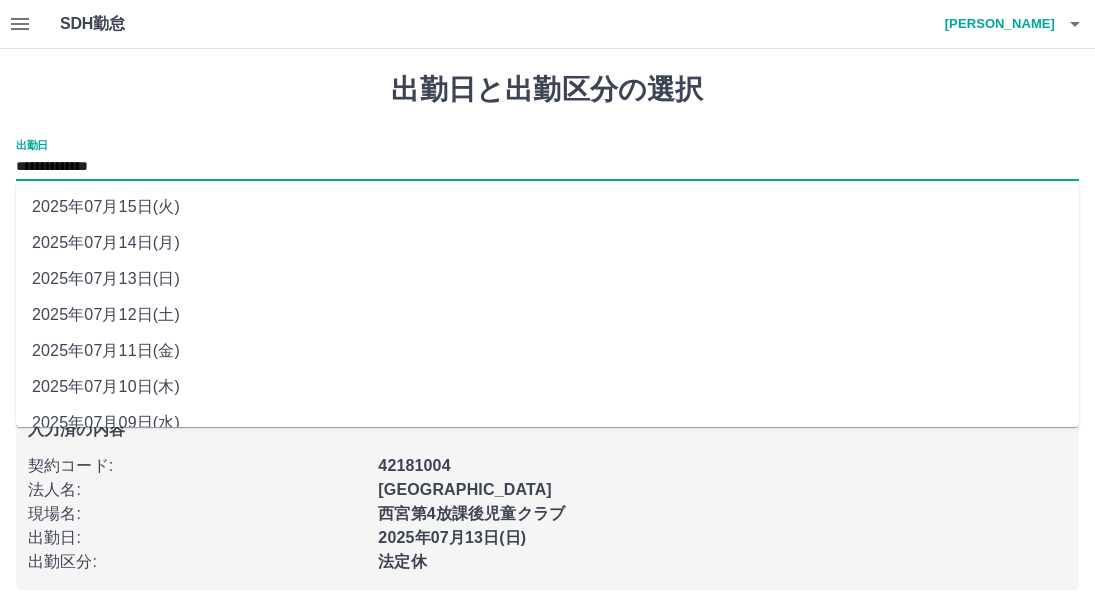 click on "2025年07月15日(火)" at bounding box center [547, 207] 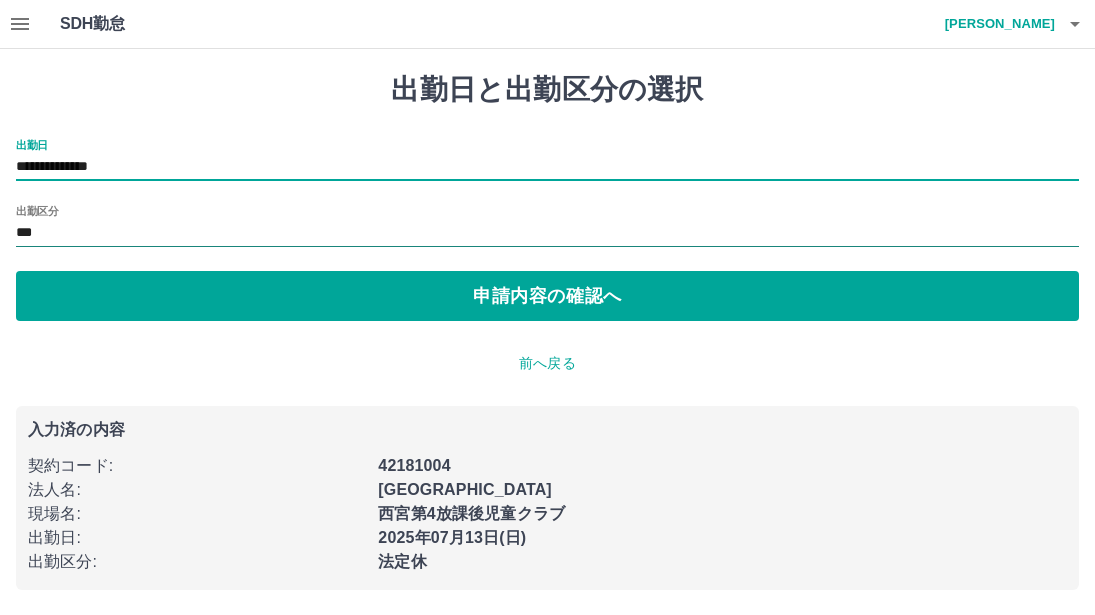 click on "***" at bounding box center (547, 233) 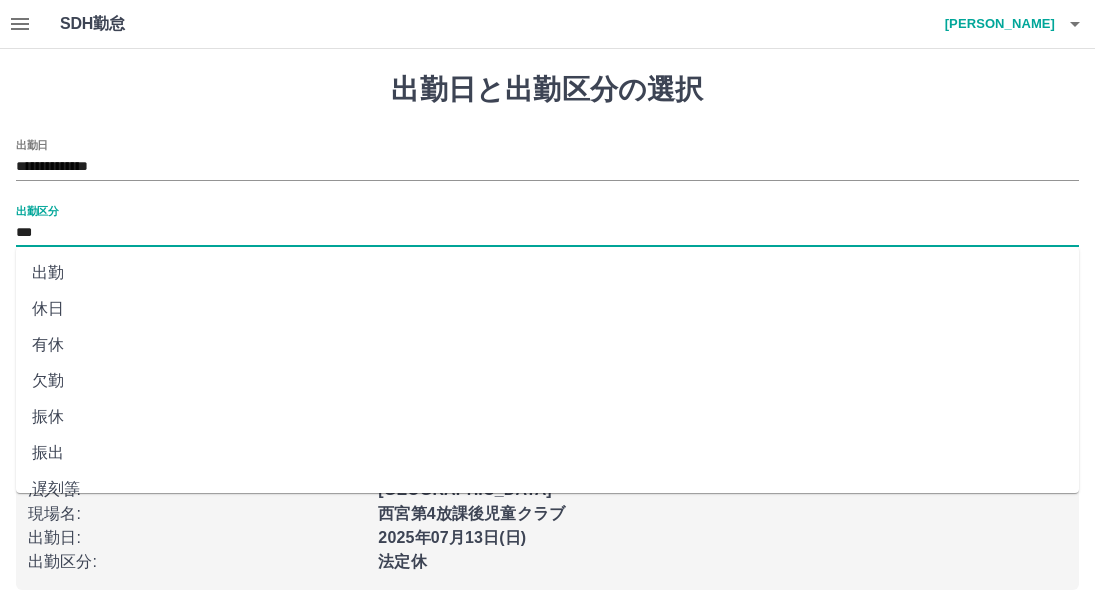click on "休日" at bounding box center (547, 309) 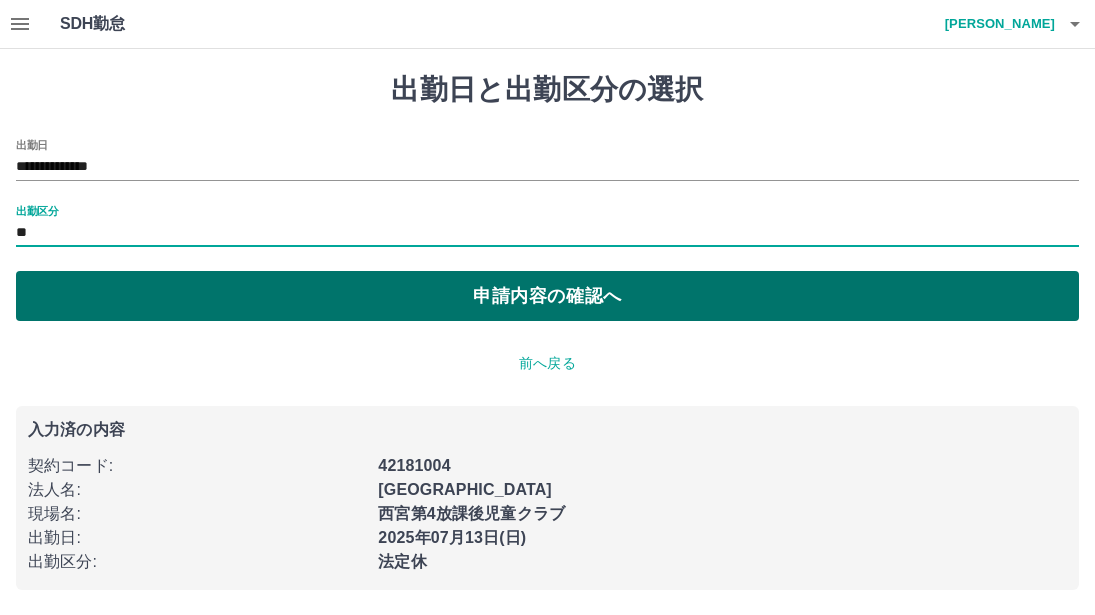 click on "申請内容の確認へ" at bounding box center [547, 296] 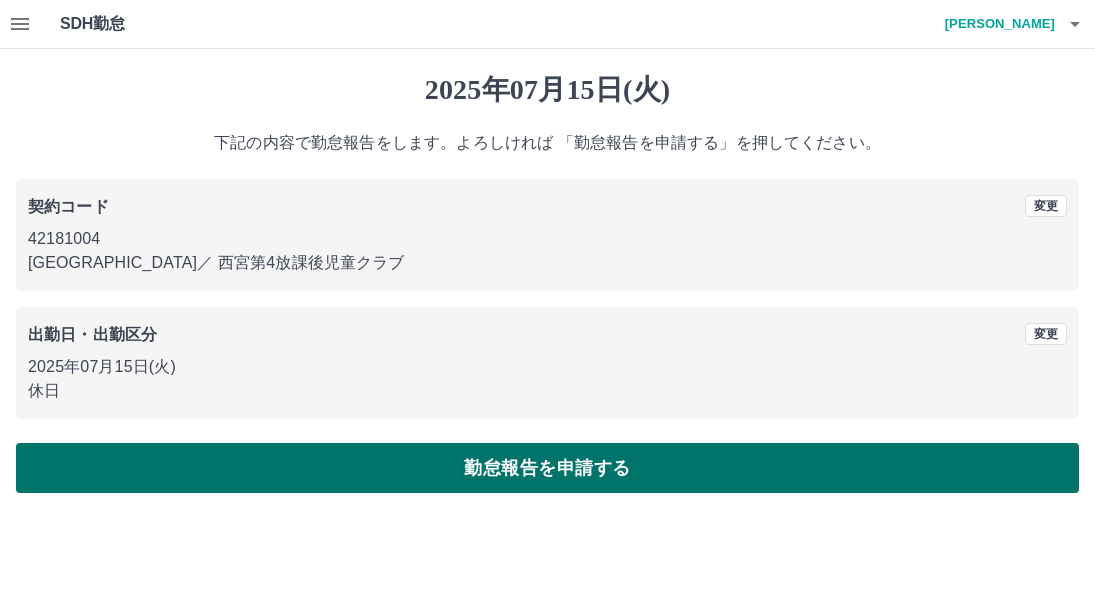 click on "勤怠報告を申請する" at bounding box center (547, 468) 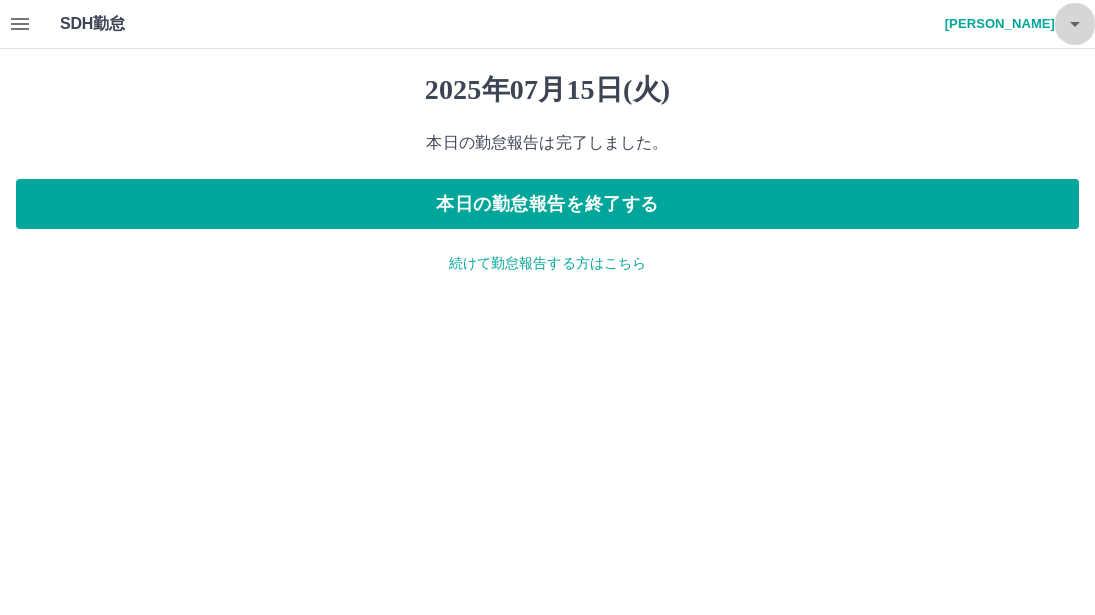 click 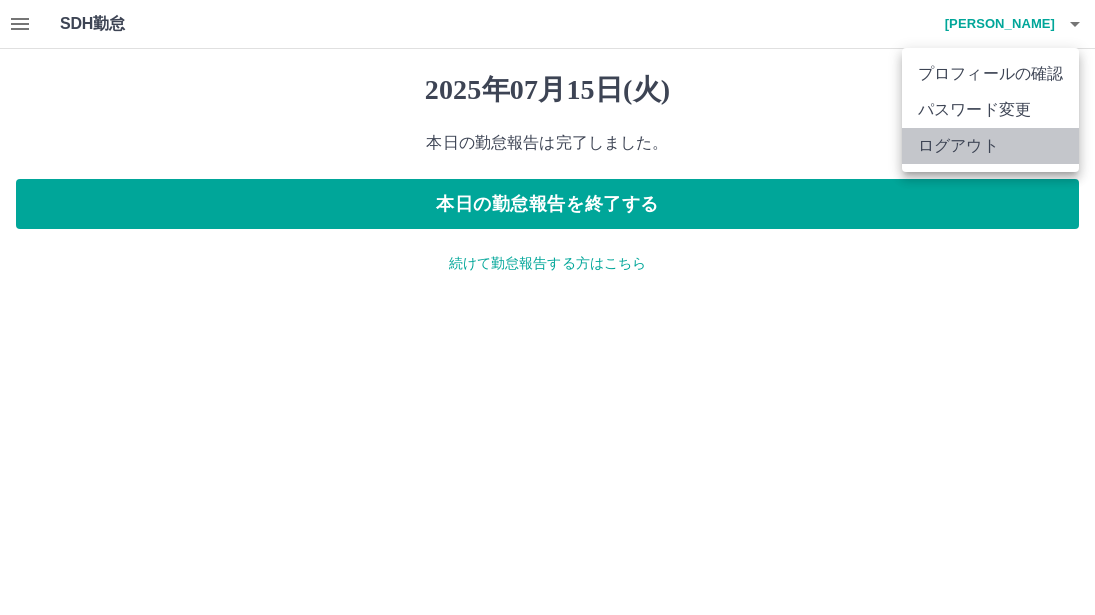 click on "ログアウト" at bounding box center [990, 146] 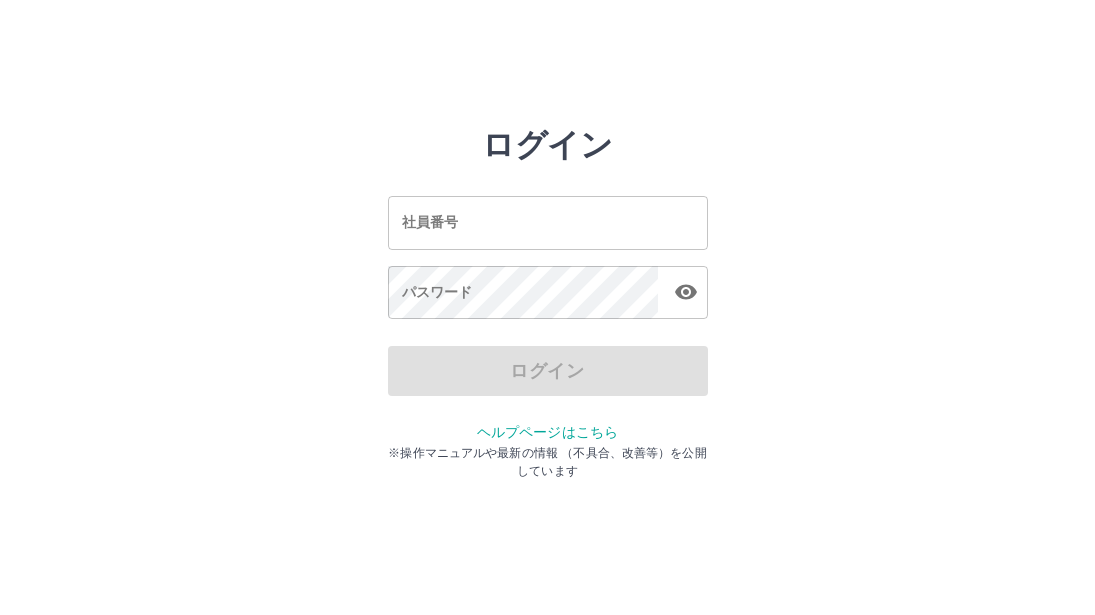 scroll, scrollTop: 0, scrollLeft: 0, axis: both 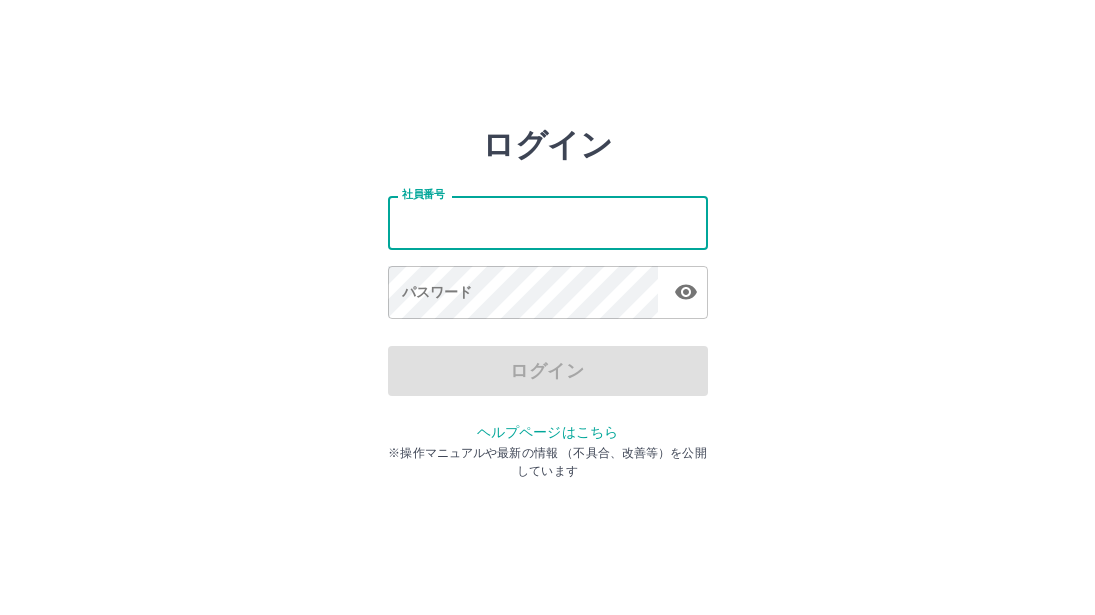click on "社員番号" at bounding box center (548, 222) 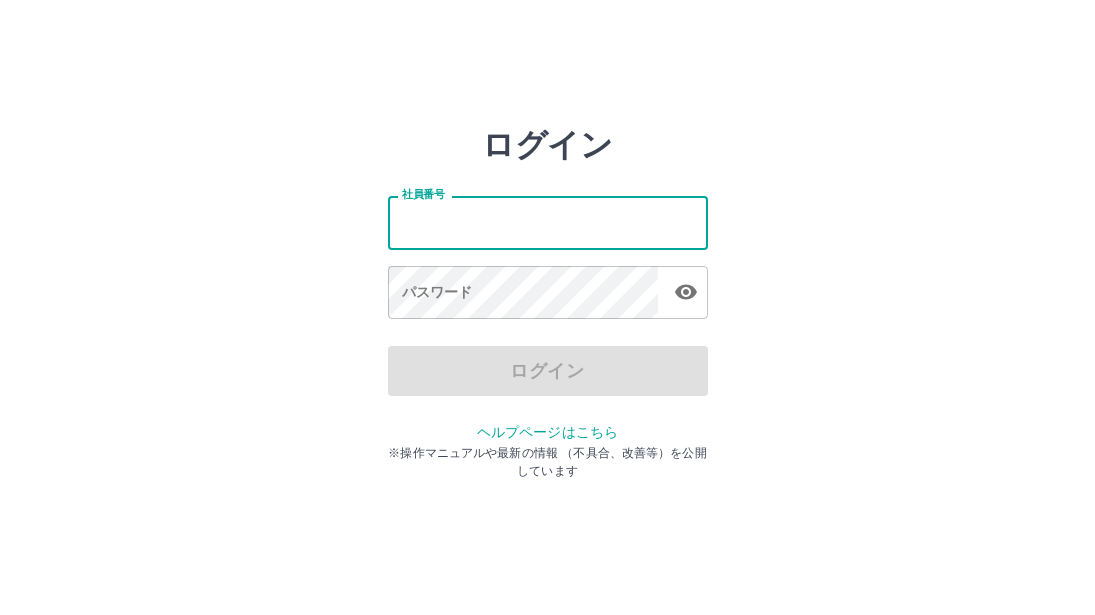 type on "*******" 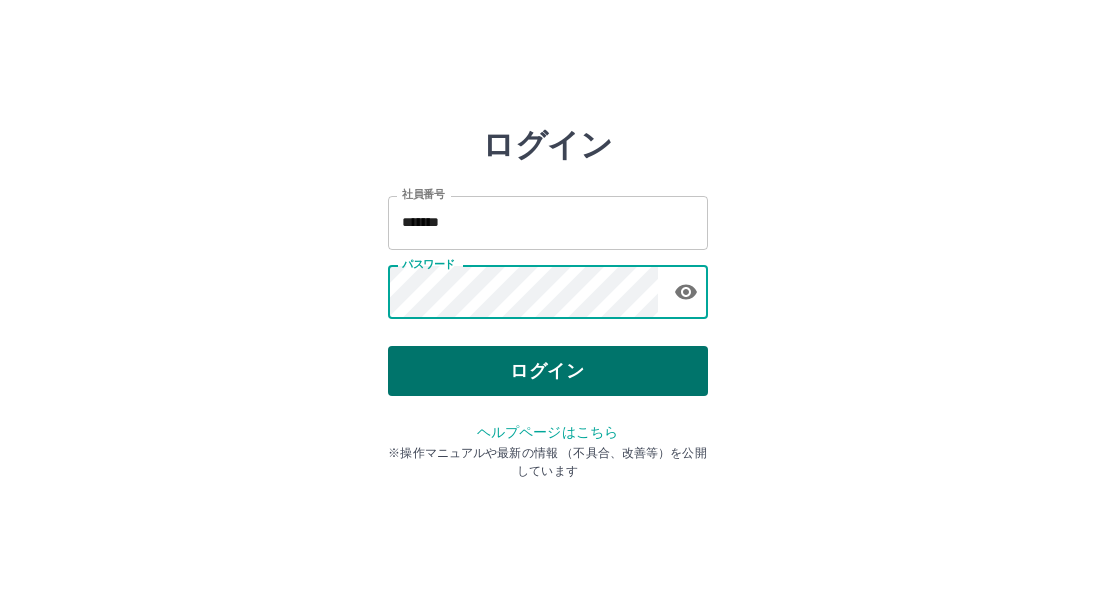 click on "ログイン" at bounding box center [548, 371] 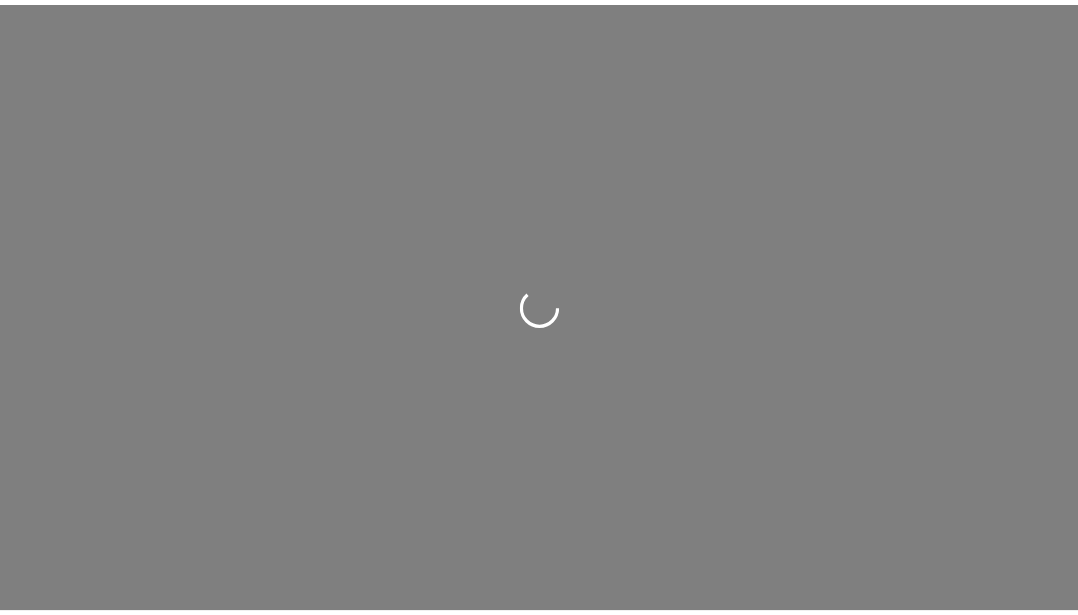 scroll, scrollTop: 0, scrollLeft: 0, axis: both 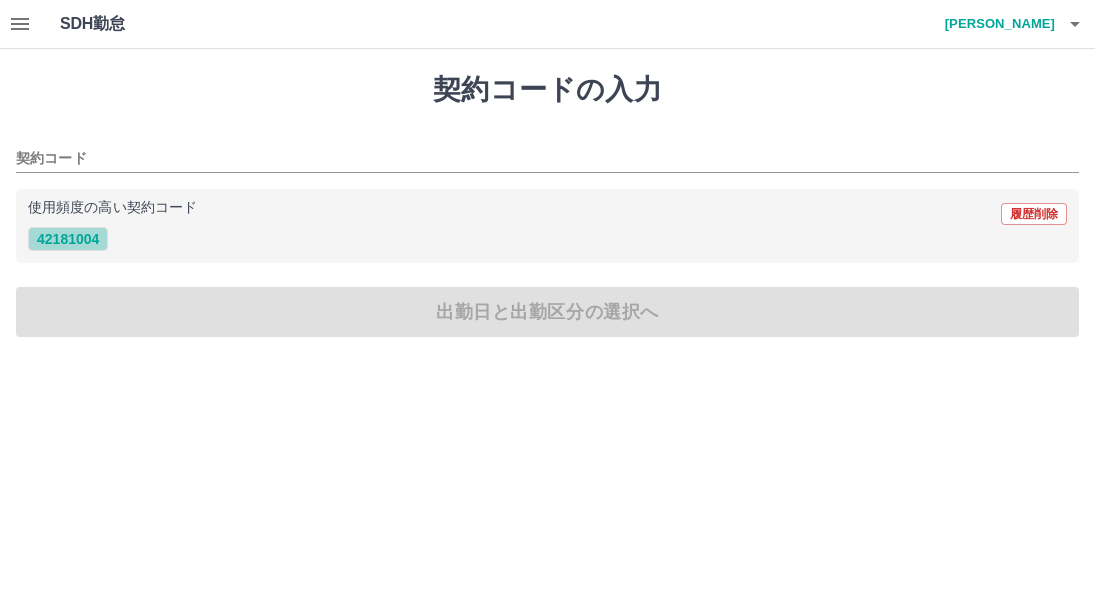 click on "42181004" at bounding box center (68, 239) 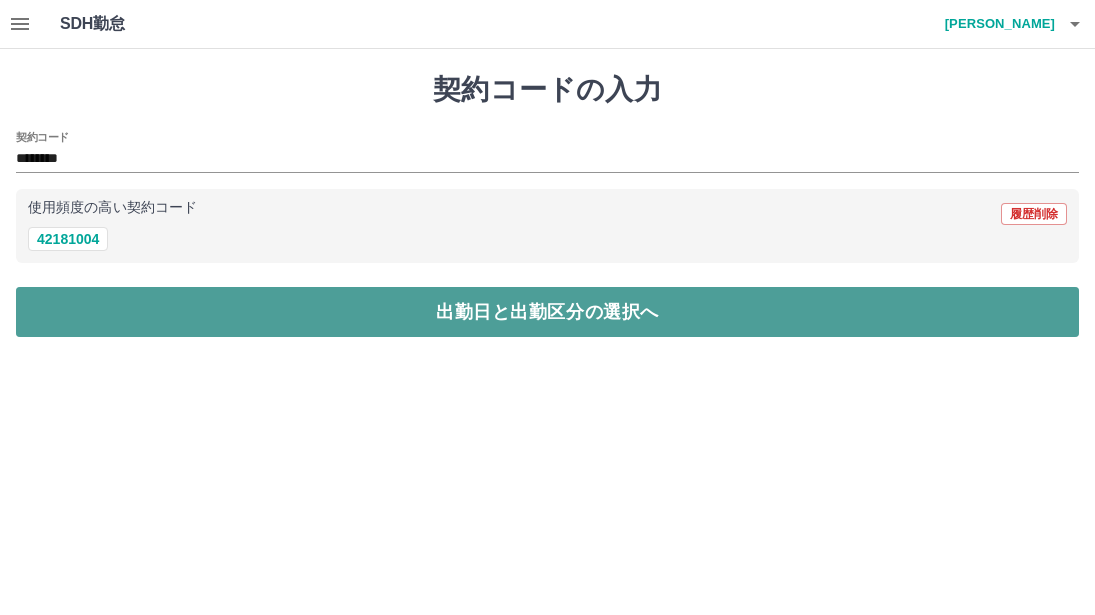 click on "出勤日と出勤区分の選択へ" at bounding box center [547, 312] 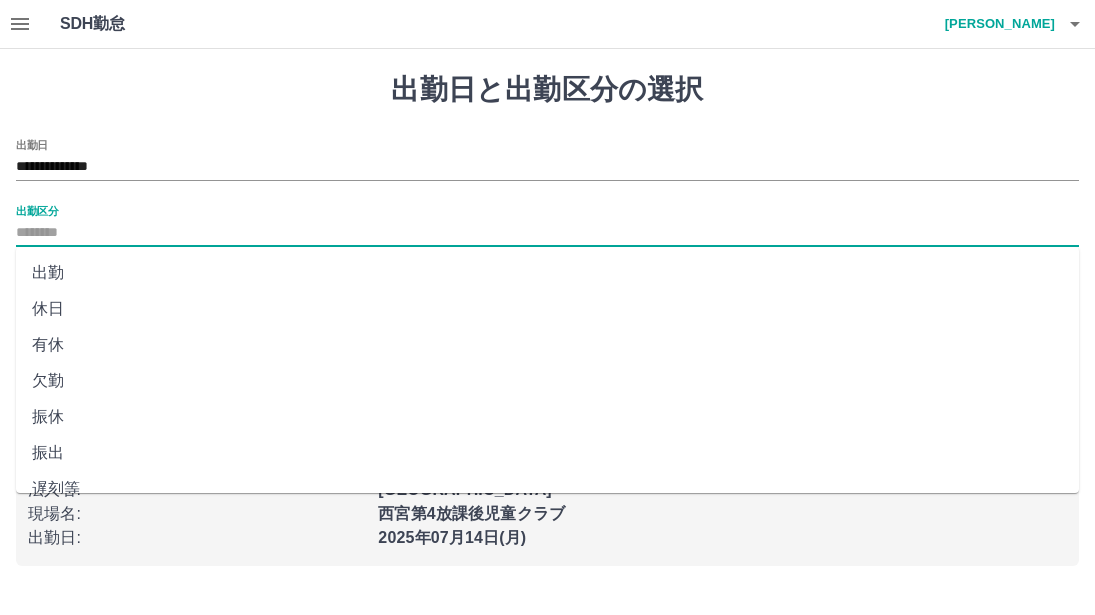 click on "出勤区分" at bounding box center [547, 233] 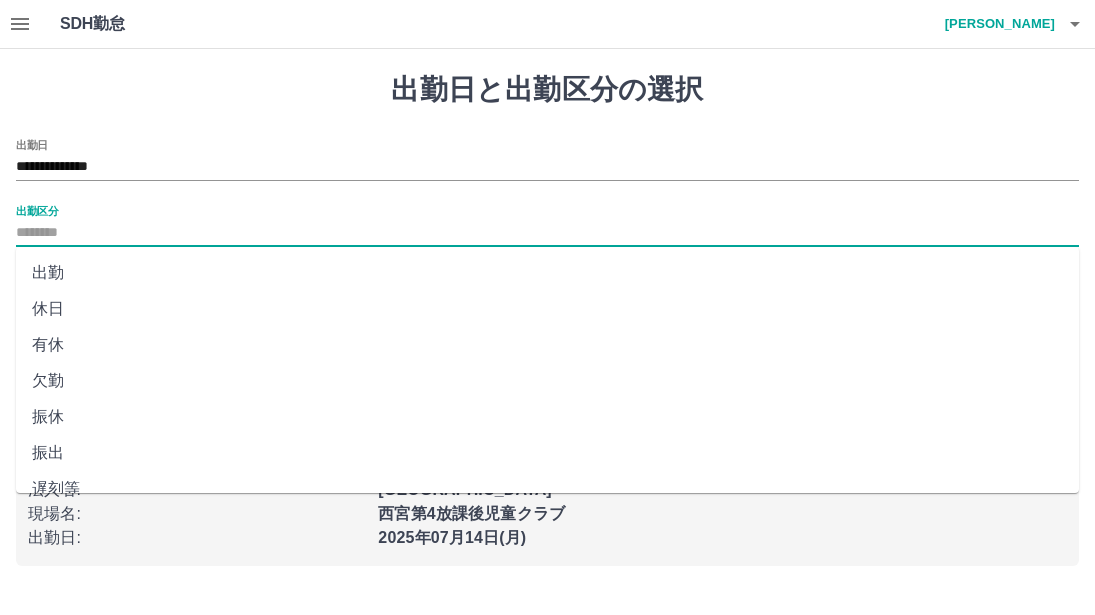 click on "出勤" at bounding box center [547, 273] 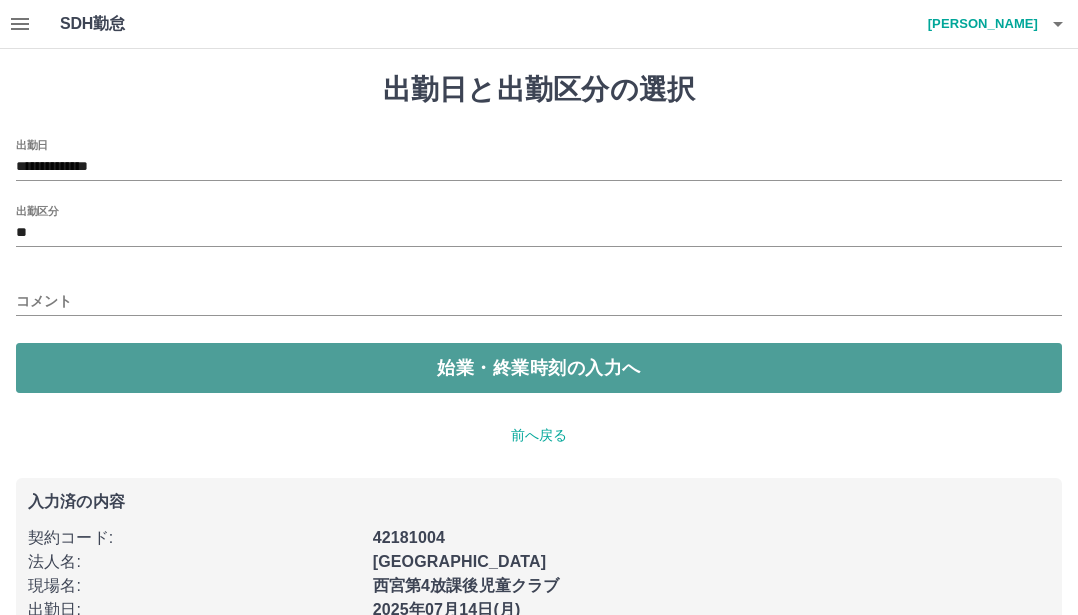 click on "始業・終業時刻の入力へ" at bounding box center (539, 368) 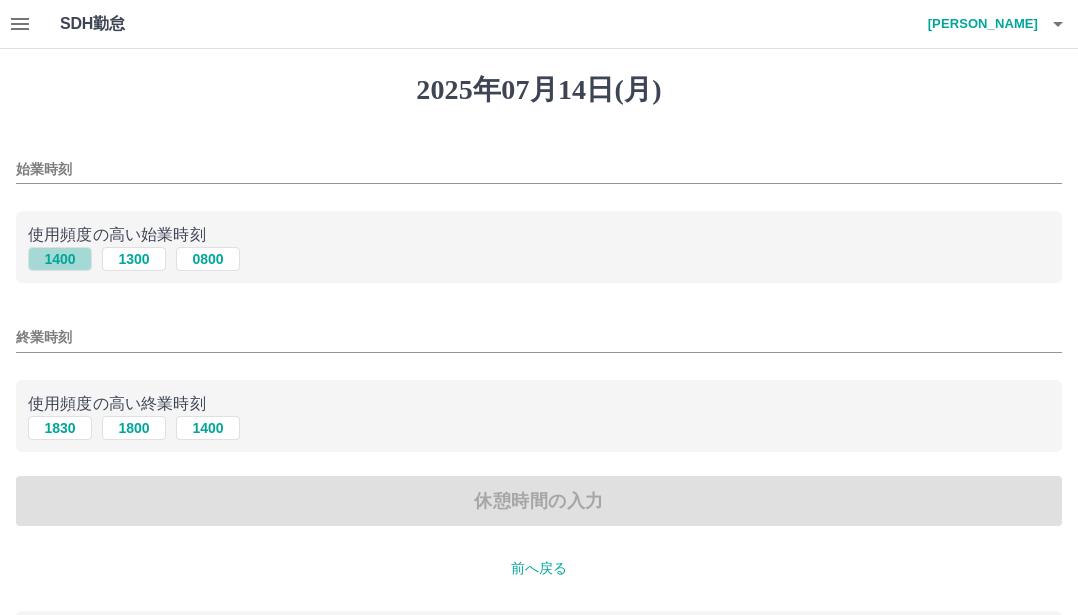 click on "1400" at bounding box center (60, 259) 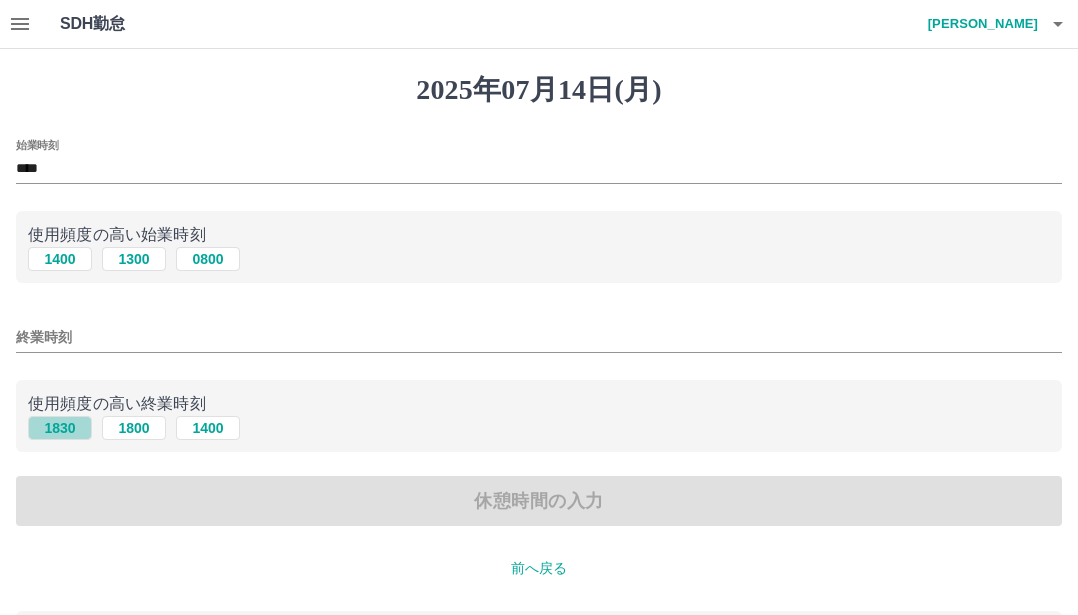 click on "1830" at bounding box center [60, 428] 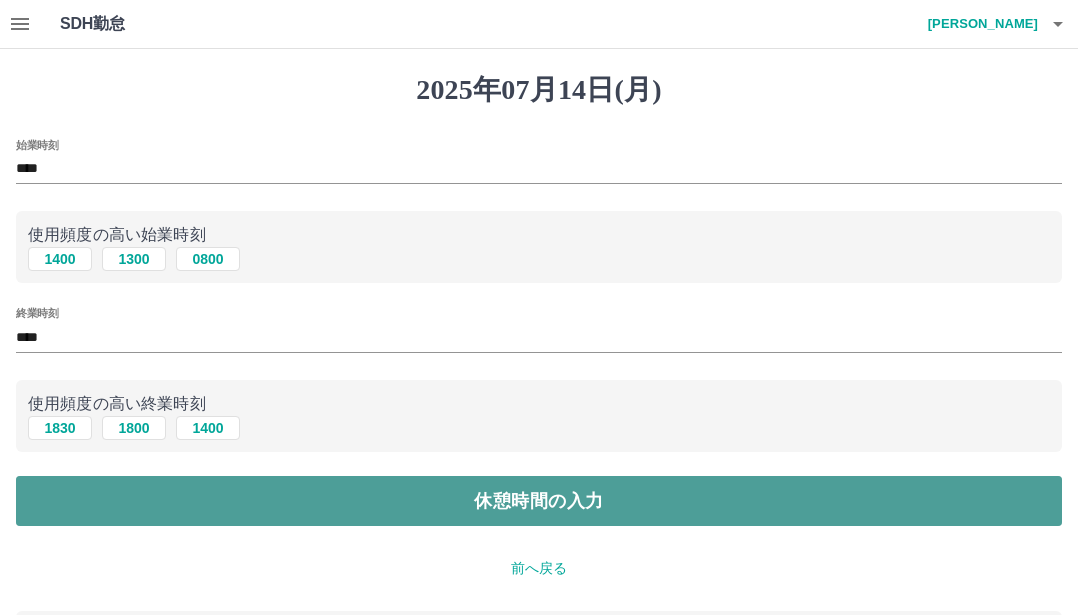 click on "休憩時間の入力" at bounding box center [539, 501] 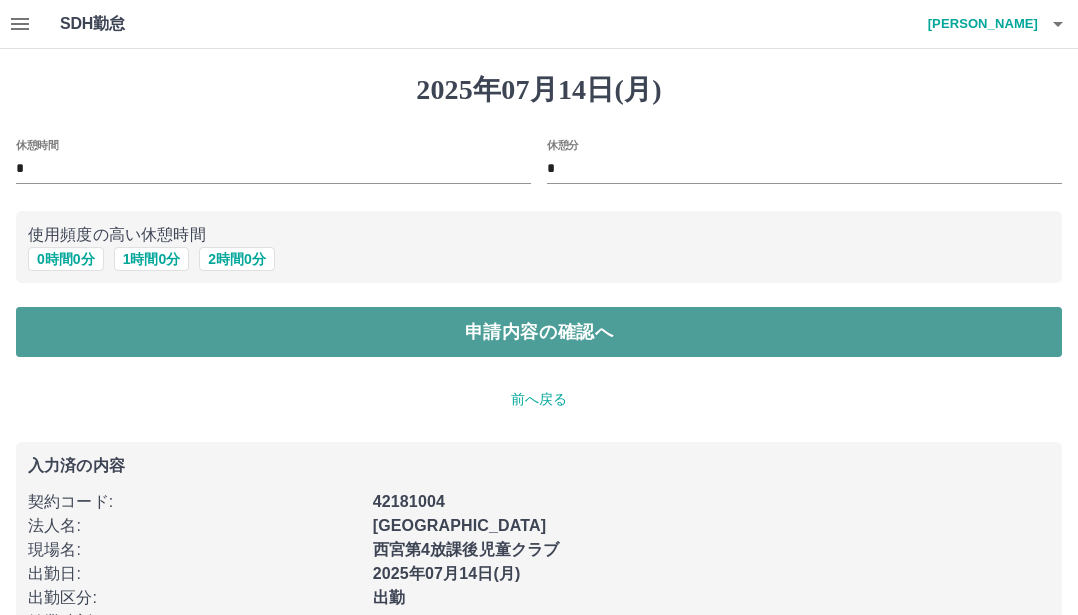 click on "申請内容の確認へ" at bounding box center [539, 332] 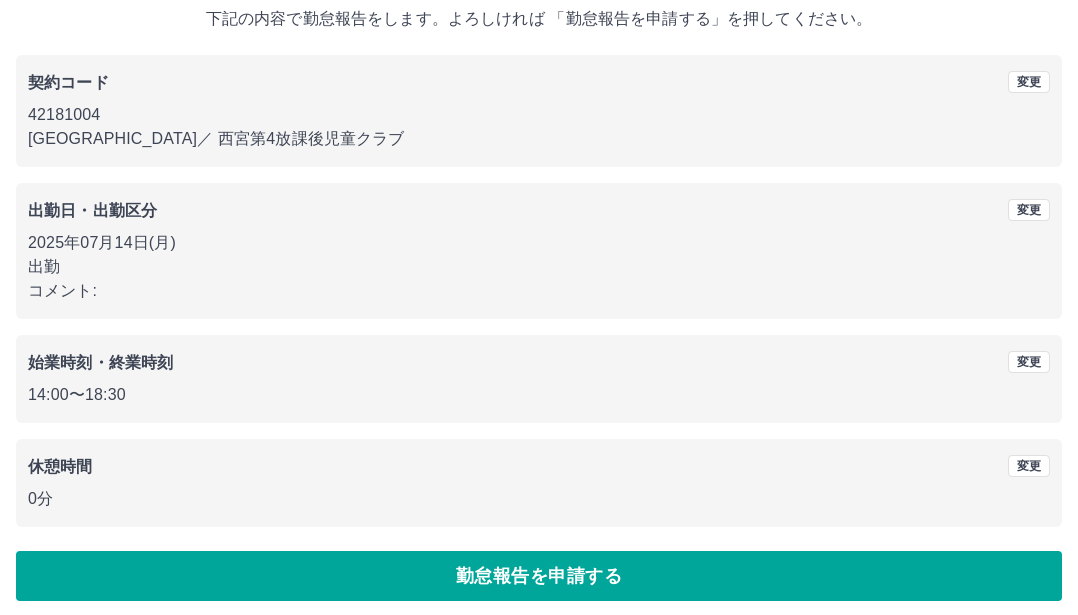 scroll, scrollTop: 134, scrollLeft: 0, axis: vertical 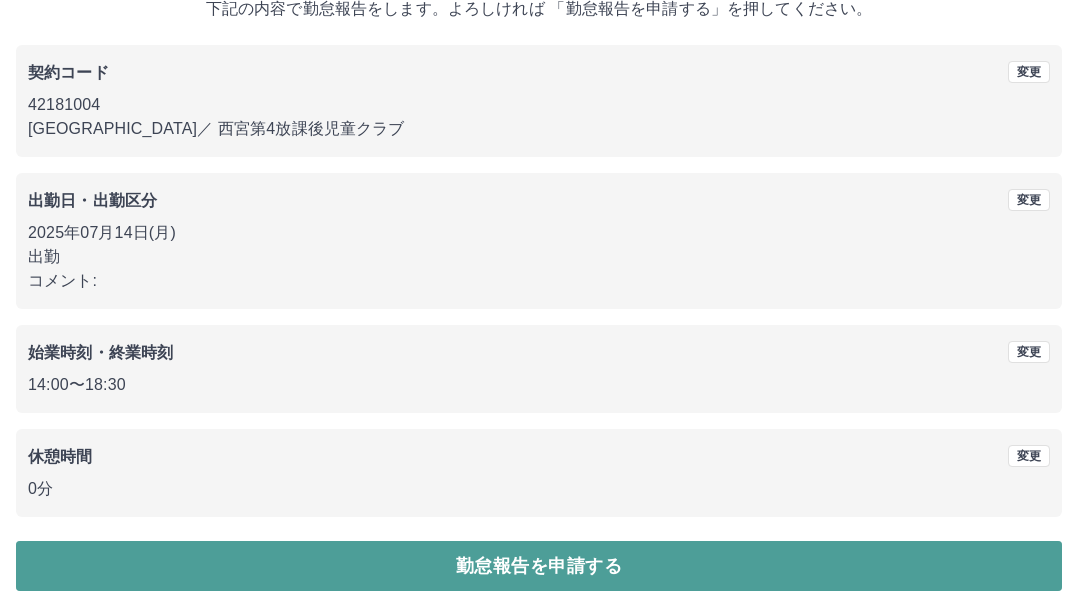 click on "勤怠報告を申請する" at bounding box center [539, 566] 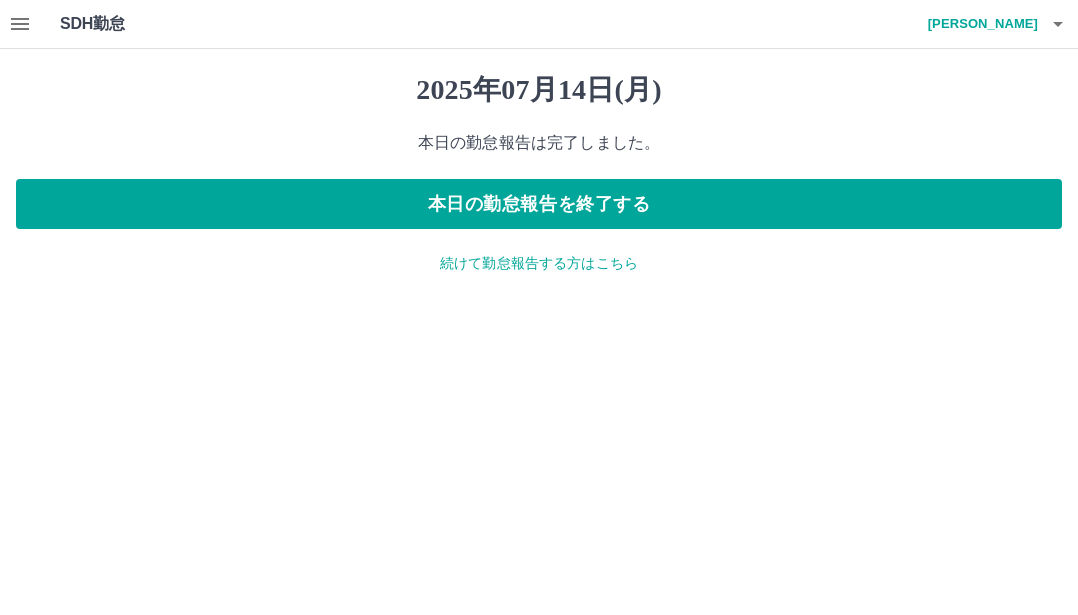scroll, scrollTop: 0, scrollLeft: 0, axis: both 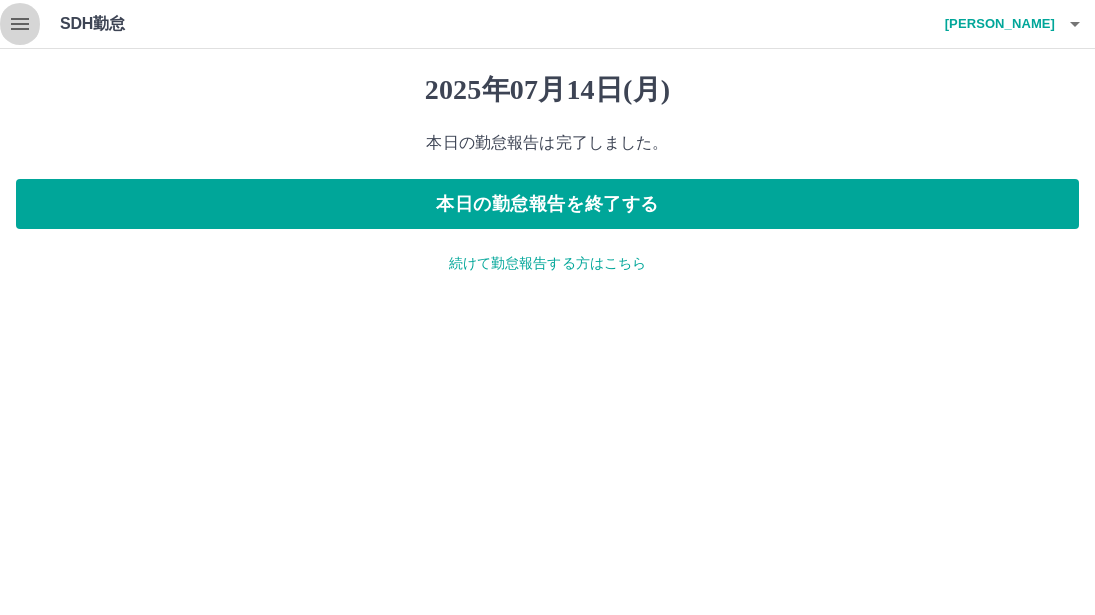 click 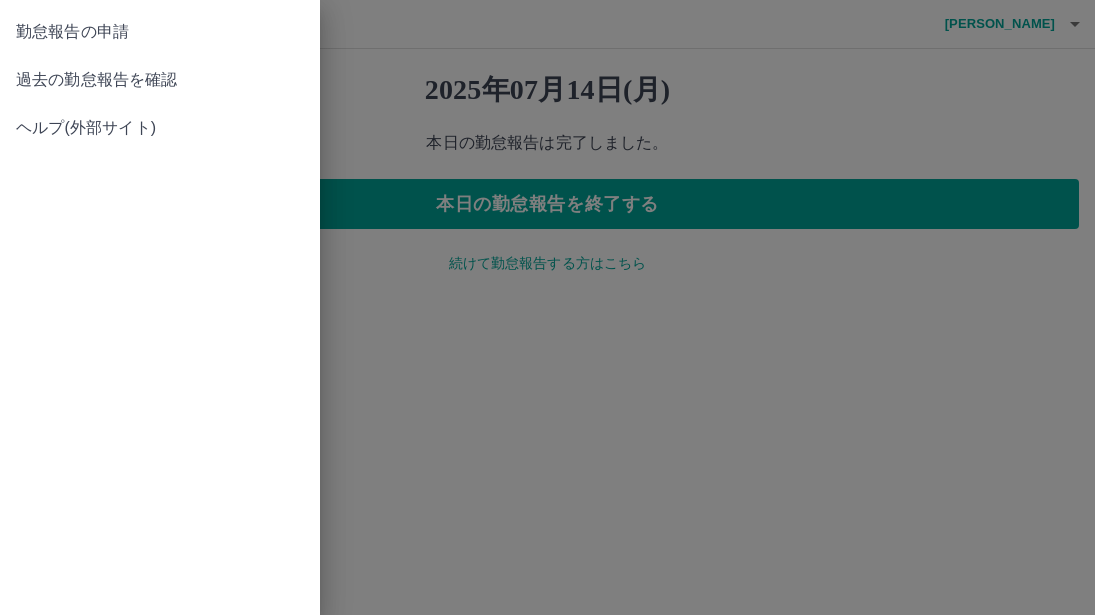 click on "過去の勤怠報告を確認" at bounding box center [160, 80] 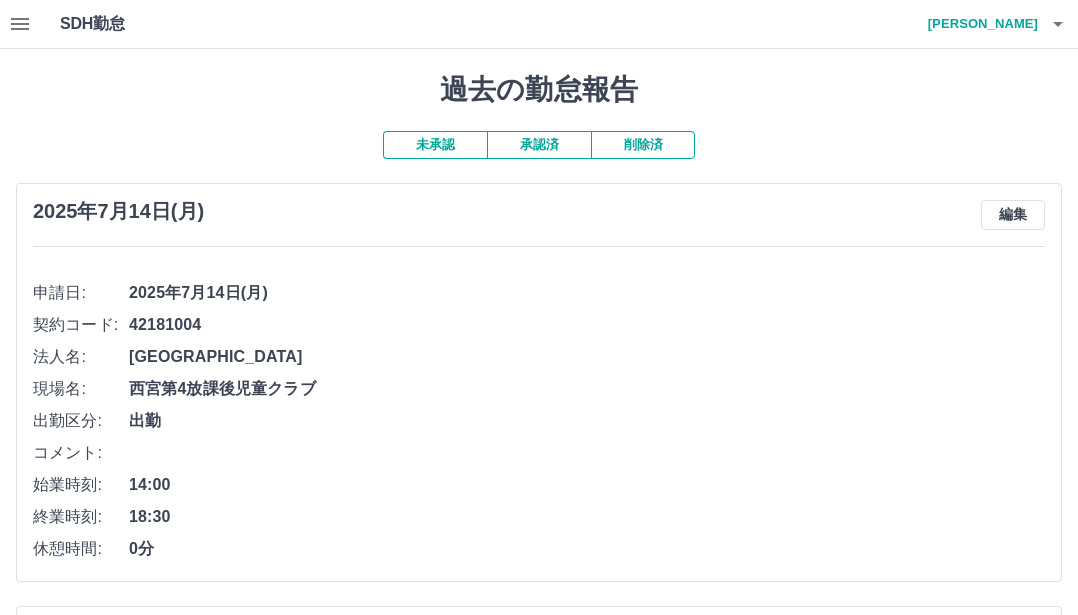 click on "承認済" at bounding box center (539, 145) 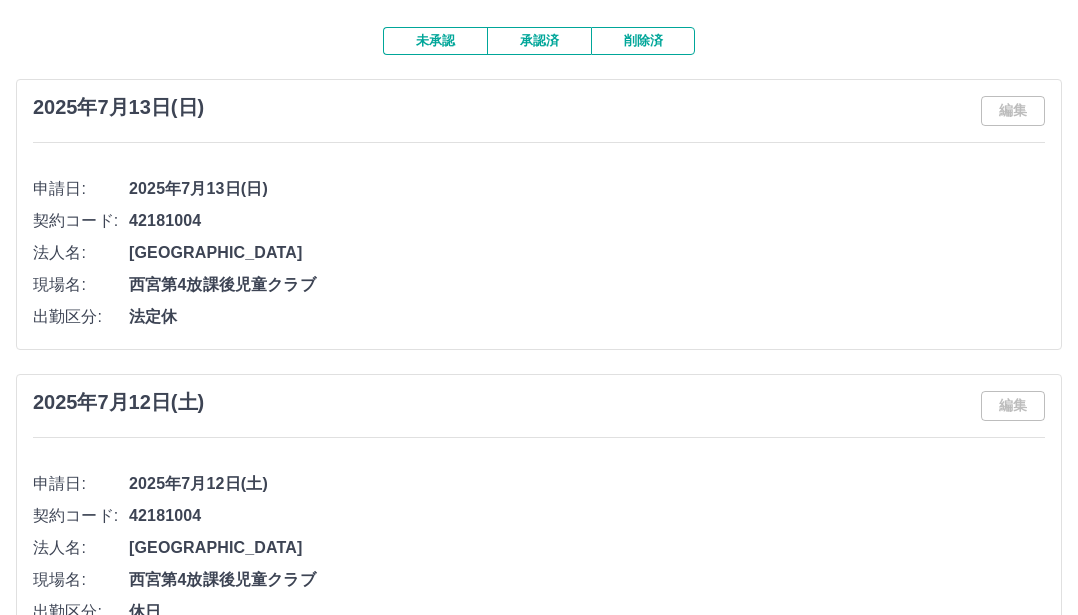 scroll, scrollTop: 0, scrollLeft: 0, axis: both 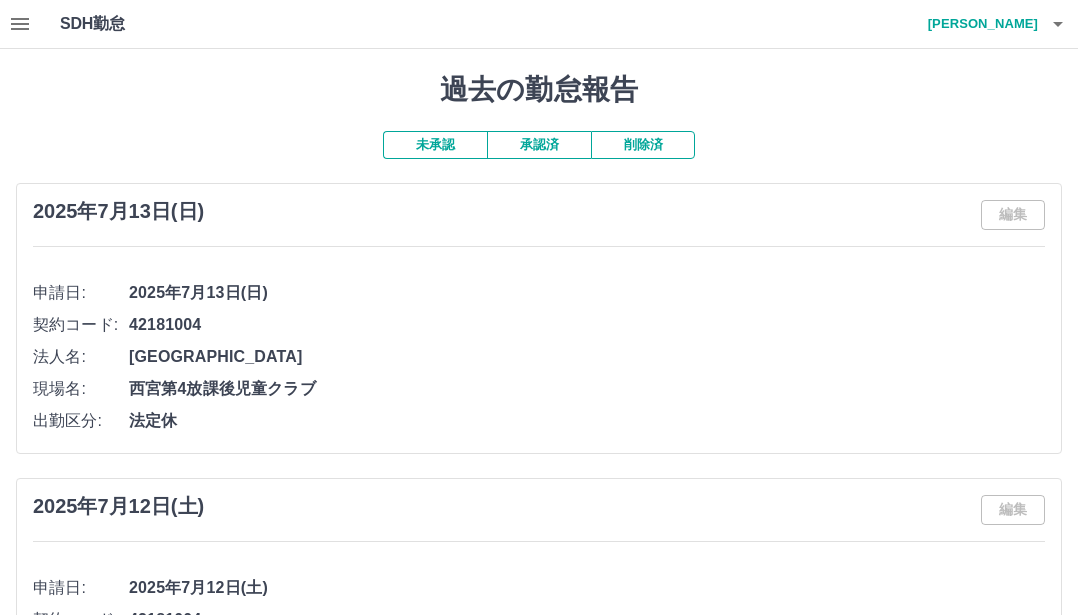 click on "未承認" at bounding box center (435, 145) 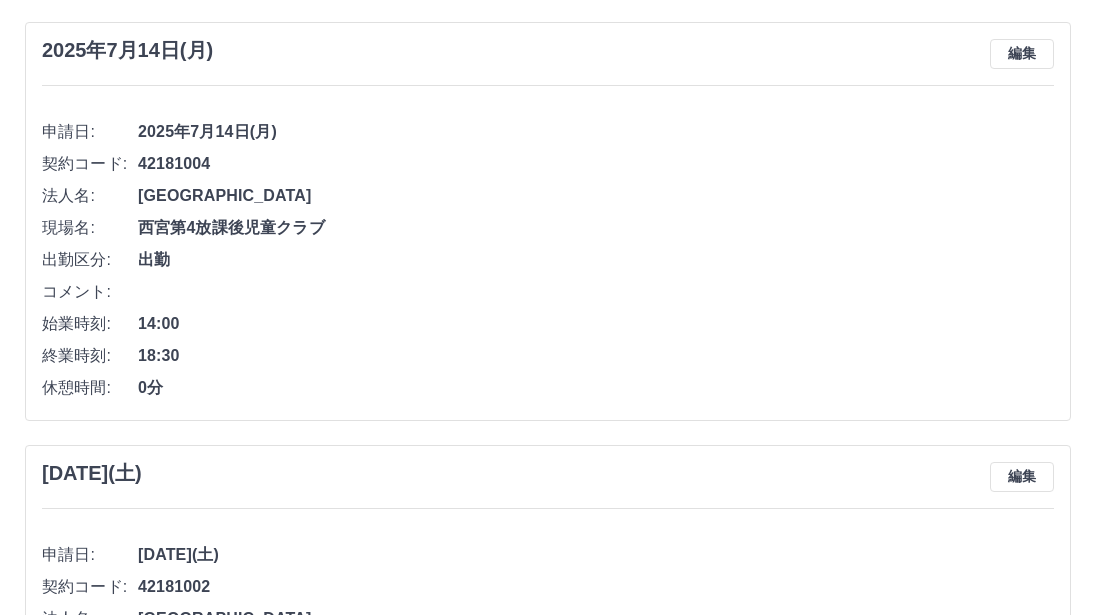 scroll, scrollTop: 0, scrollLeft: 0, axis: both 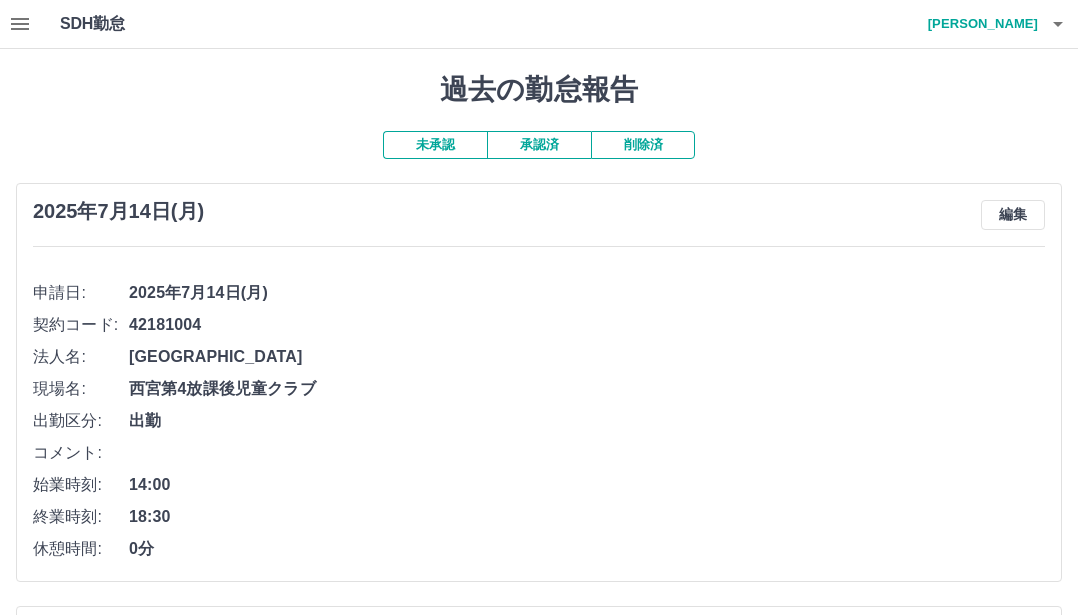 click 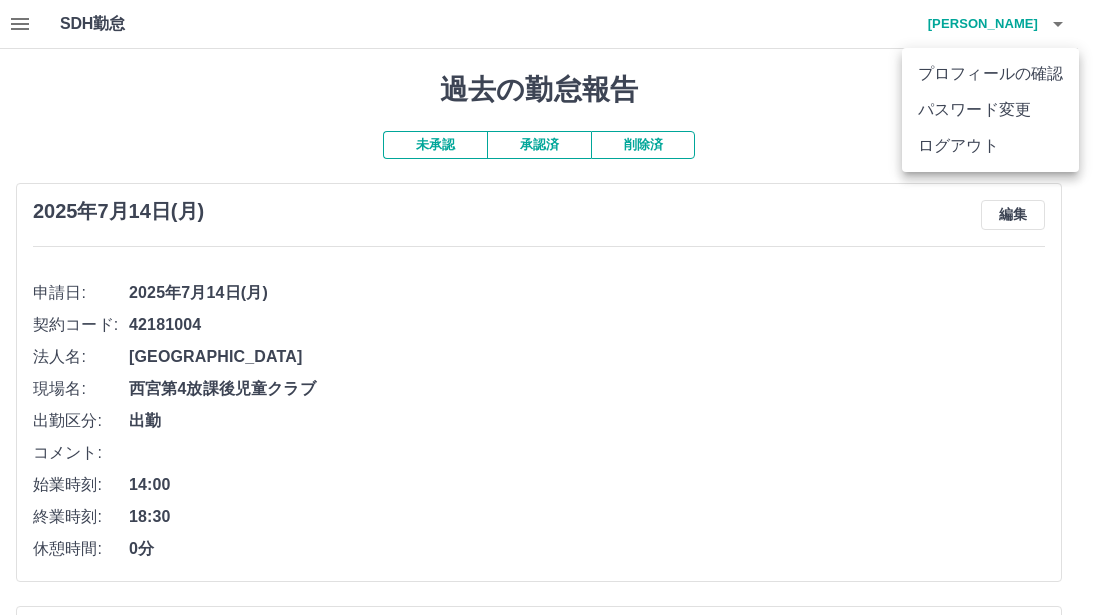 click on "ログアウト" at bounding box center (990, 146) 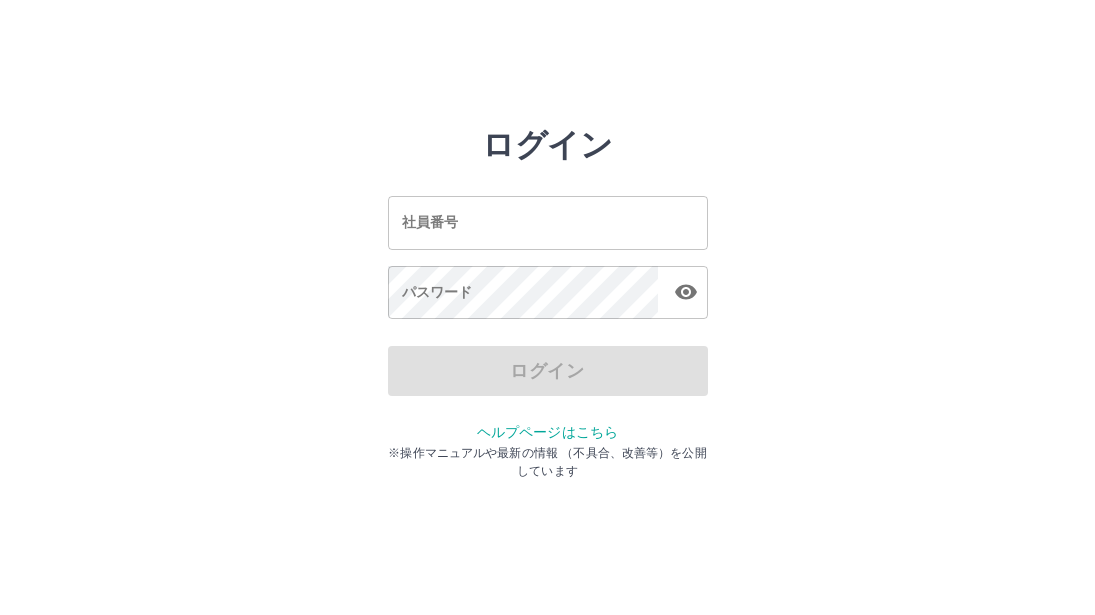 scroll, scrollTop: 0, scrollLeft: 0, axis: both 